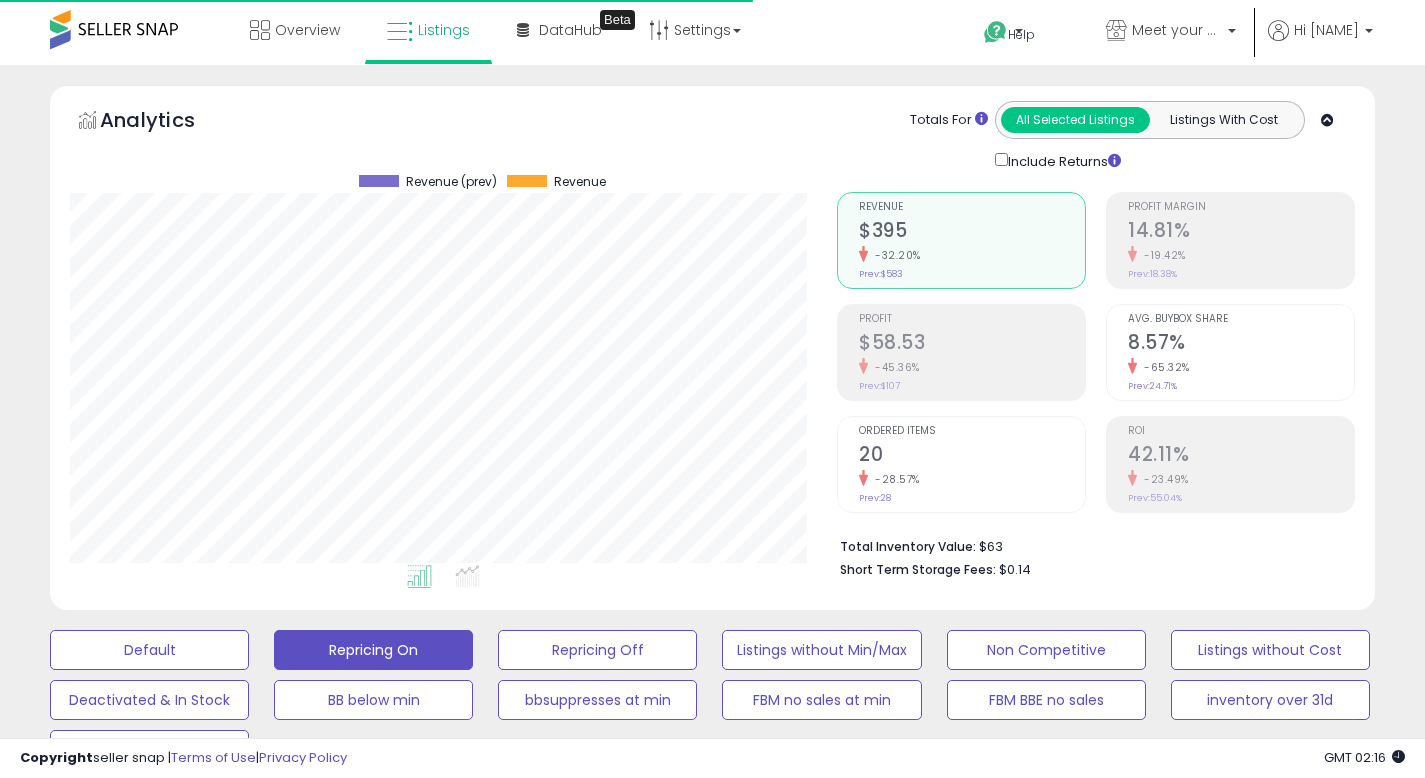 scroll, scrollTop: 469, scrollLeft: 0, axis: vertical 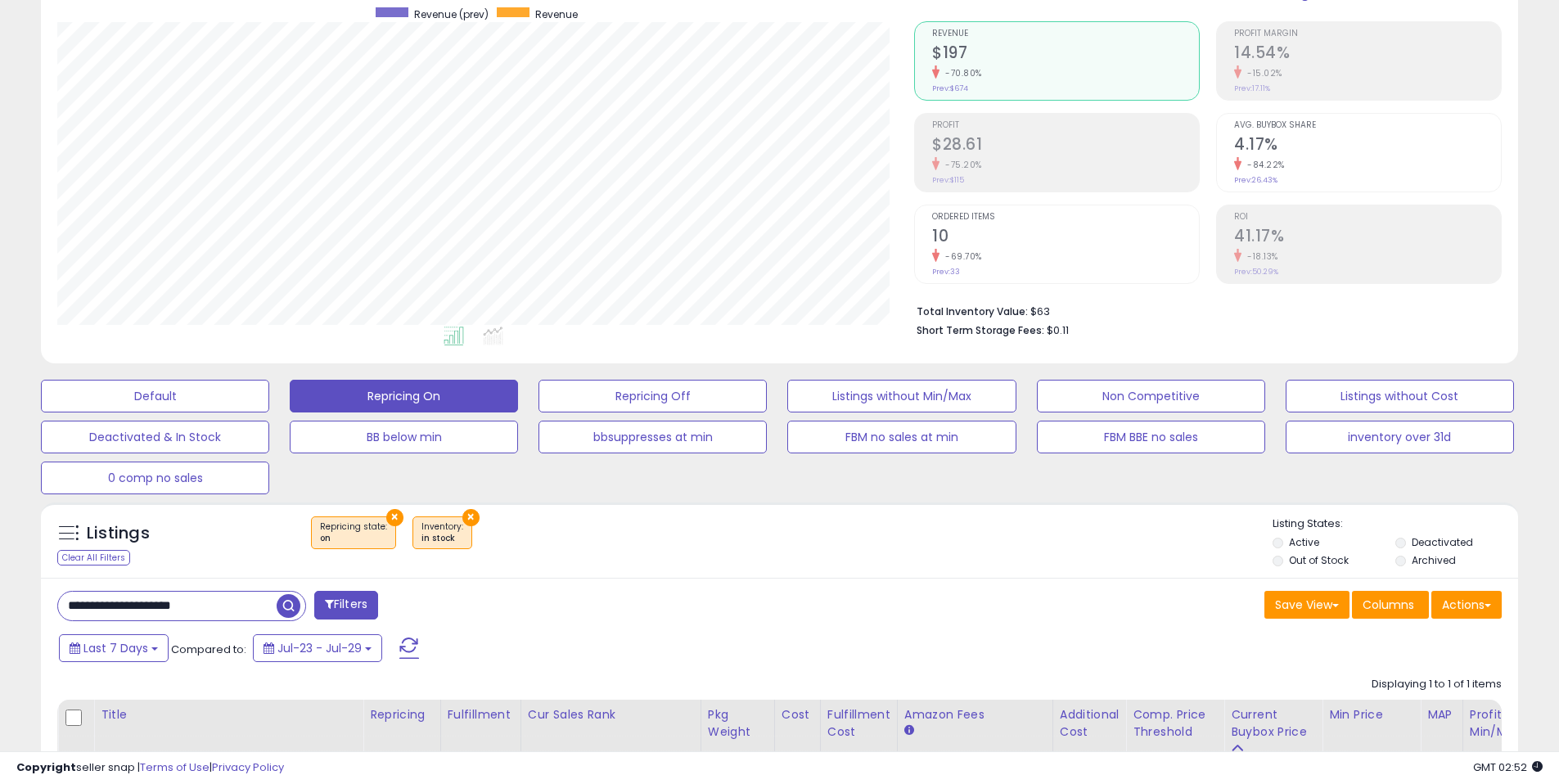 click on "**********" at bounding box center (167, 606) 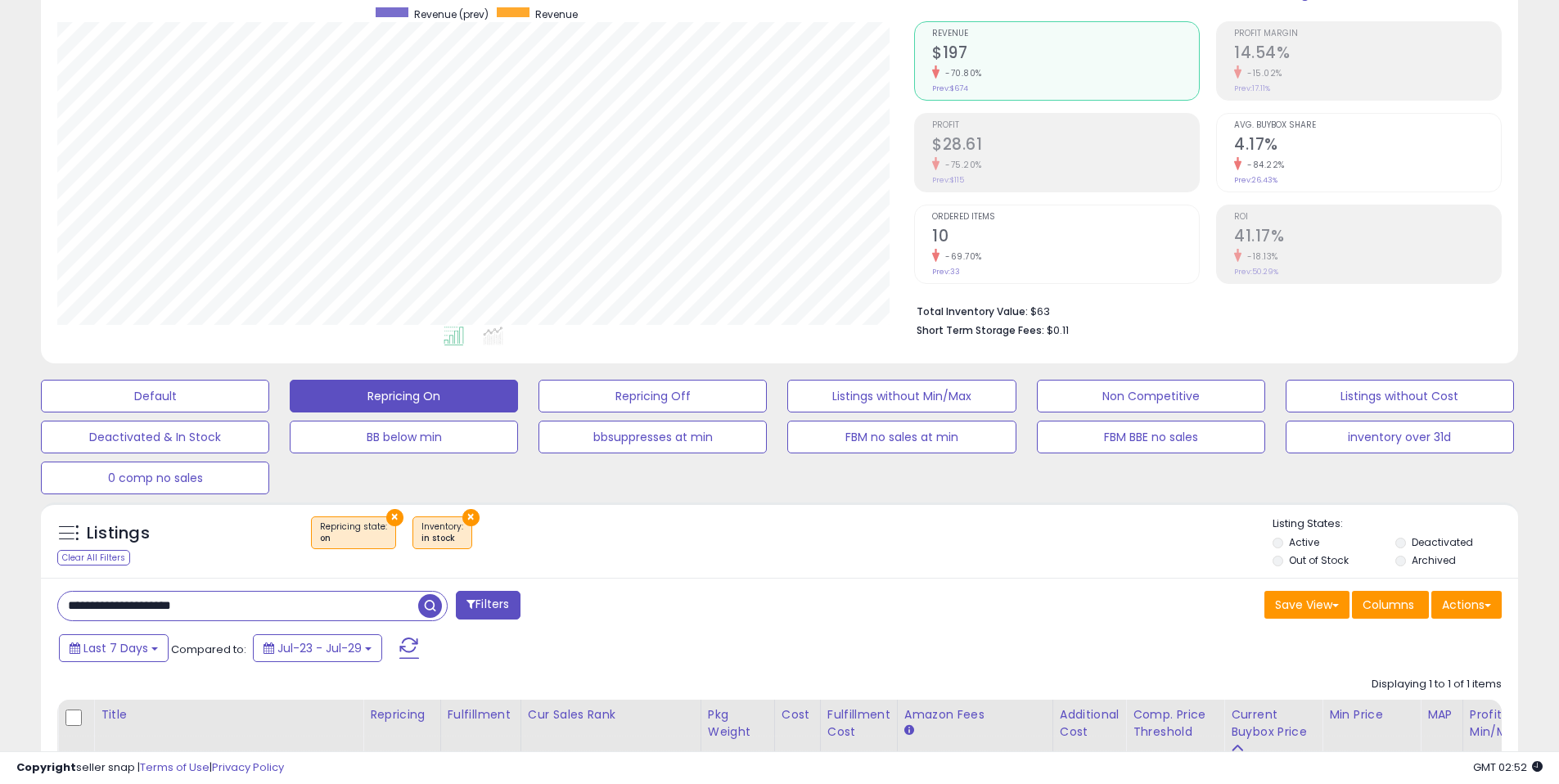 click on "**********" at bounding box center (238, 606) 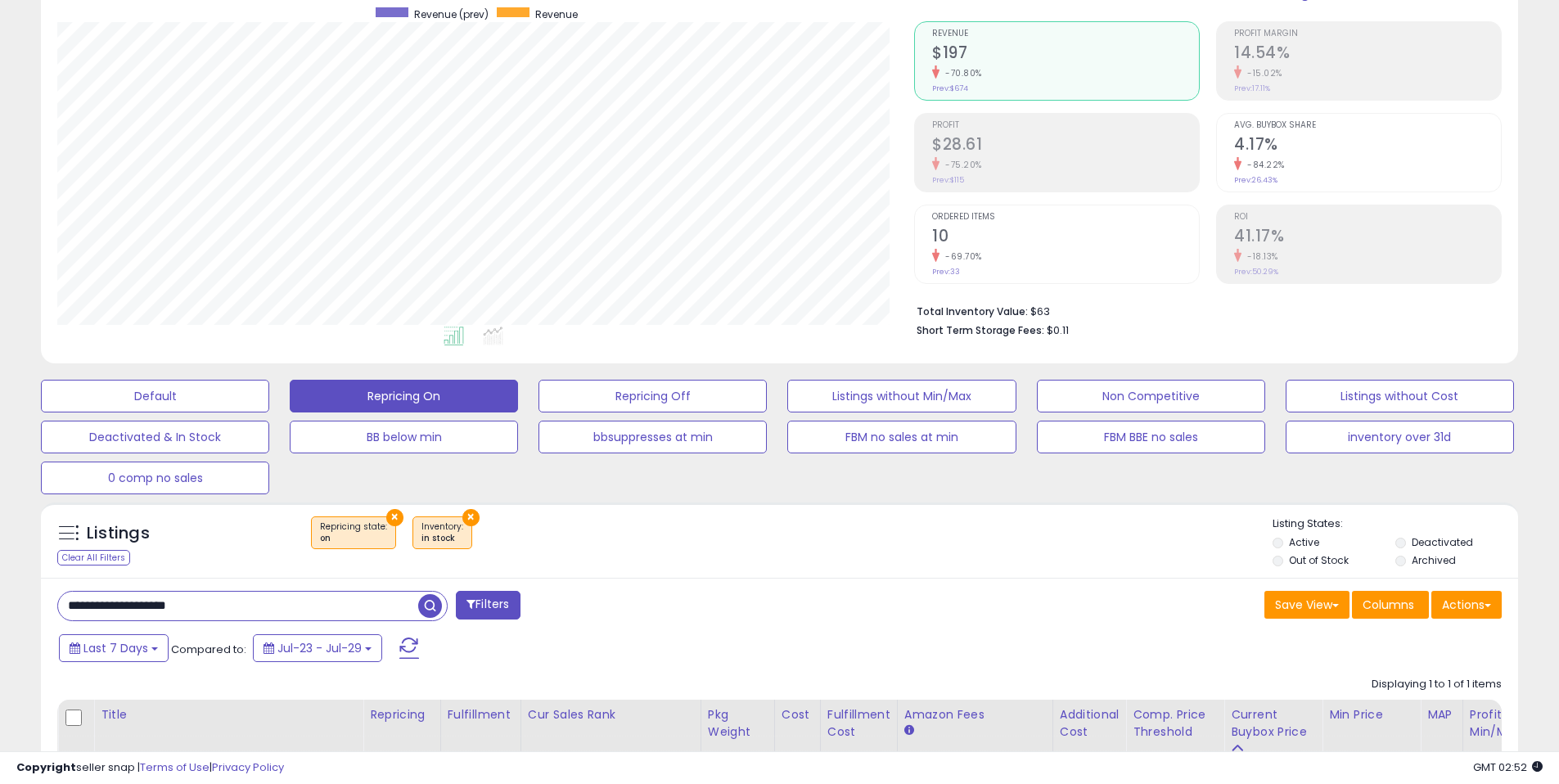 type on "**********" 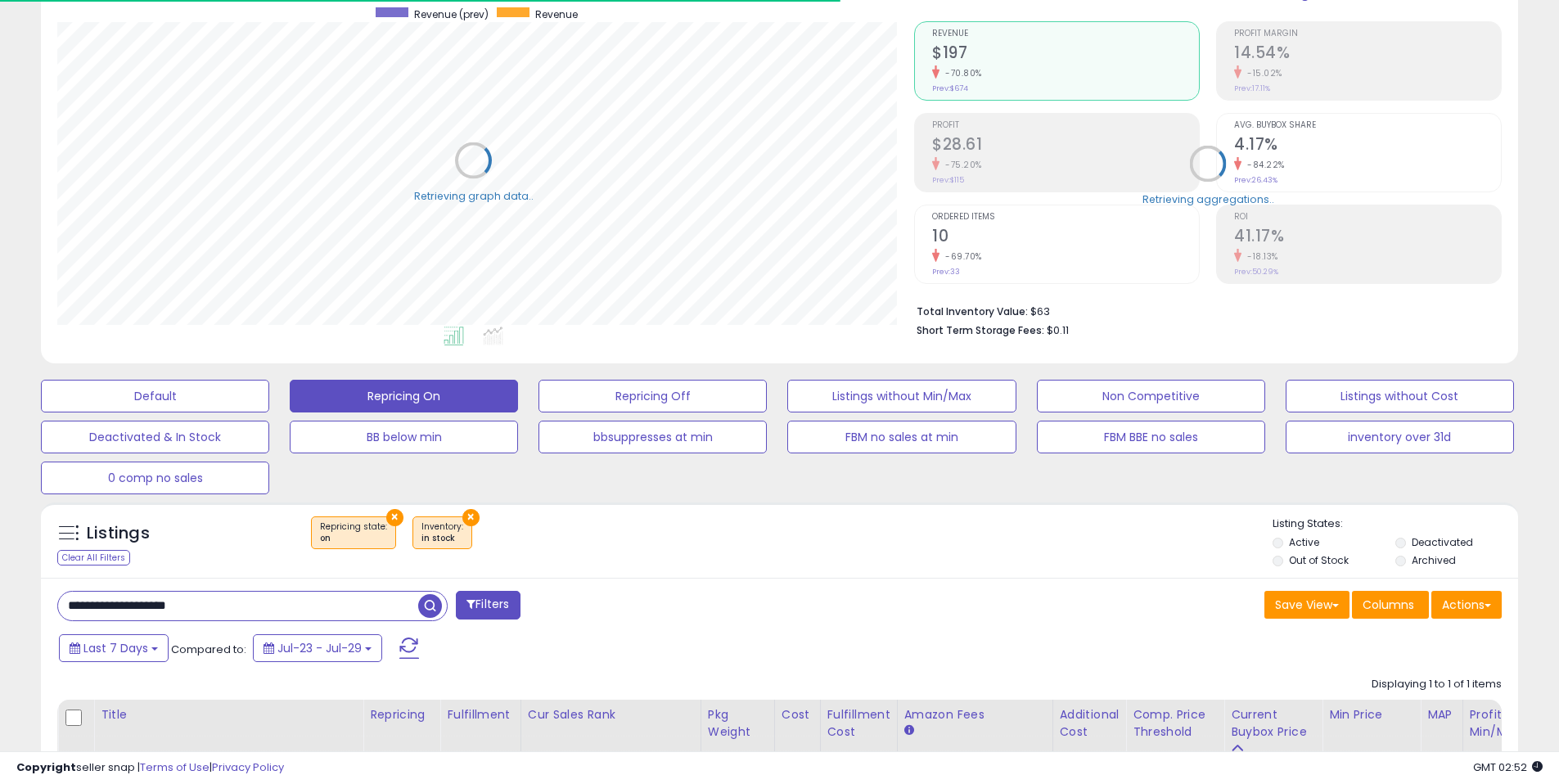 scroll, scrollTop: 336, scrollLeft: 857, axis: both 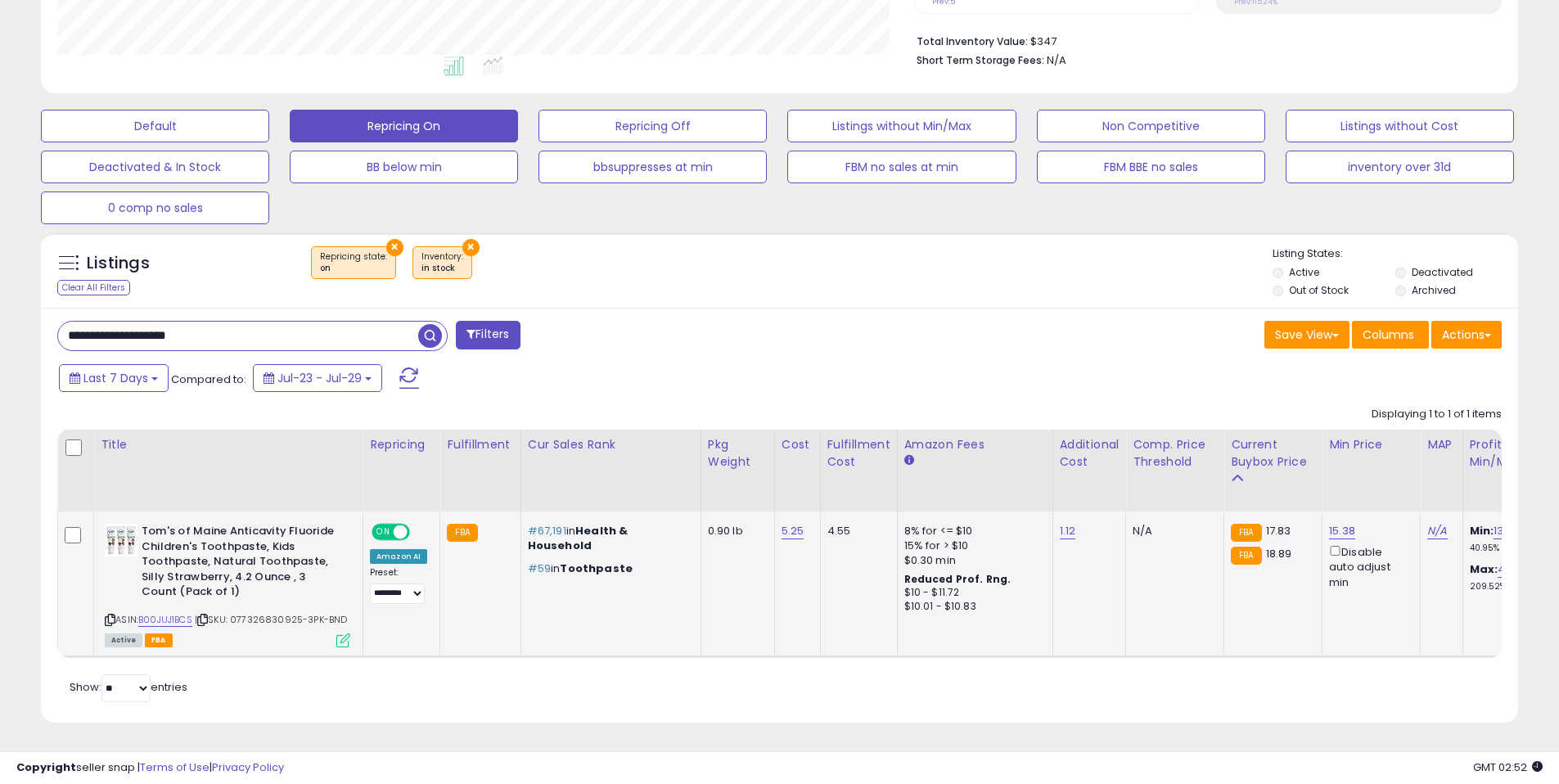 click on "**********" at bounding box center [399, 585] 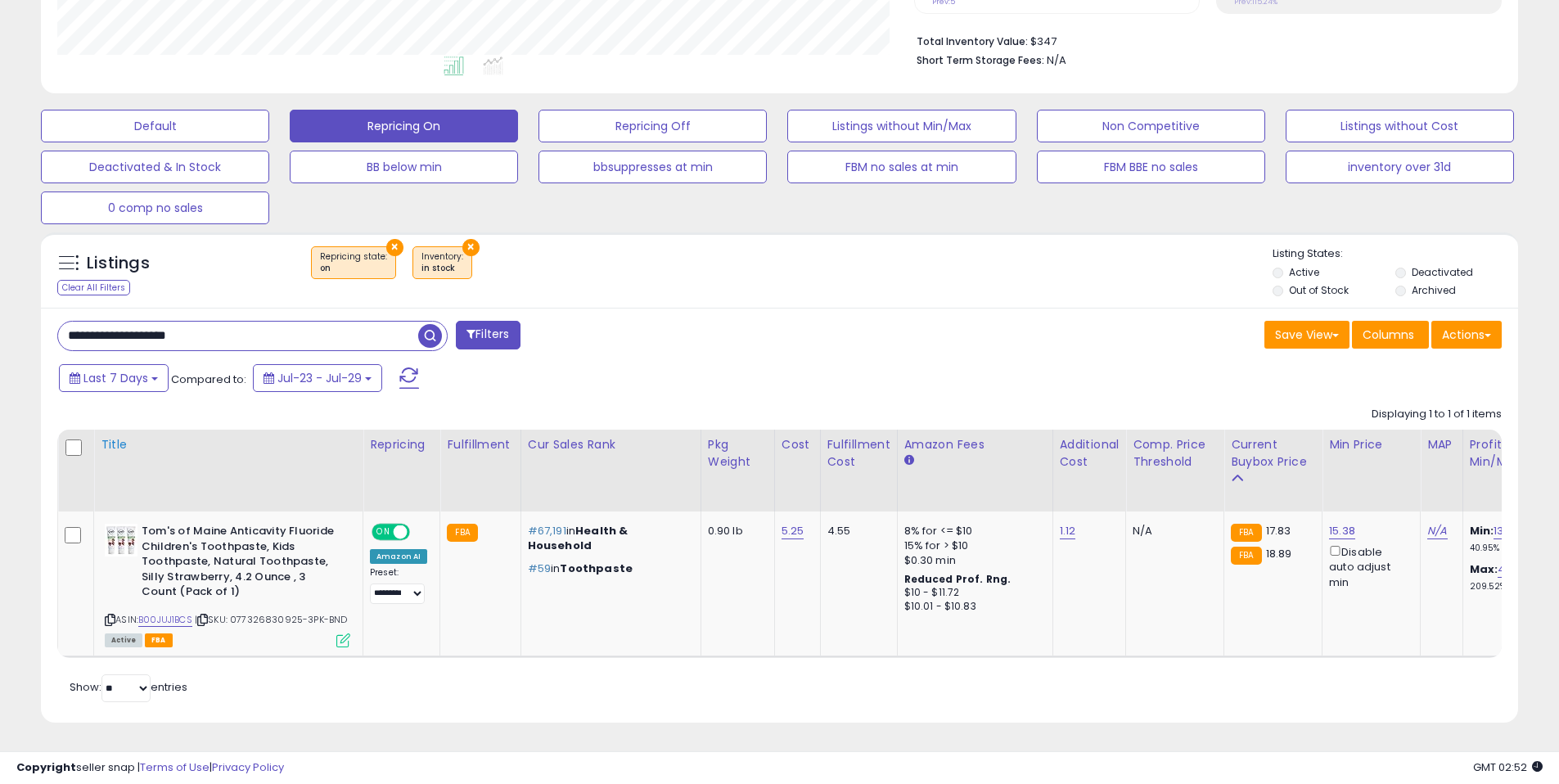 drag, startPoint x: 211, startPoint y: 603, endPoint x: 234, endPoint y: 479, distance: 126.11503 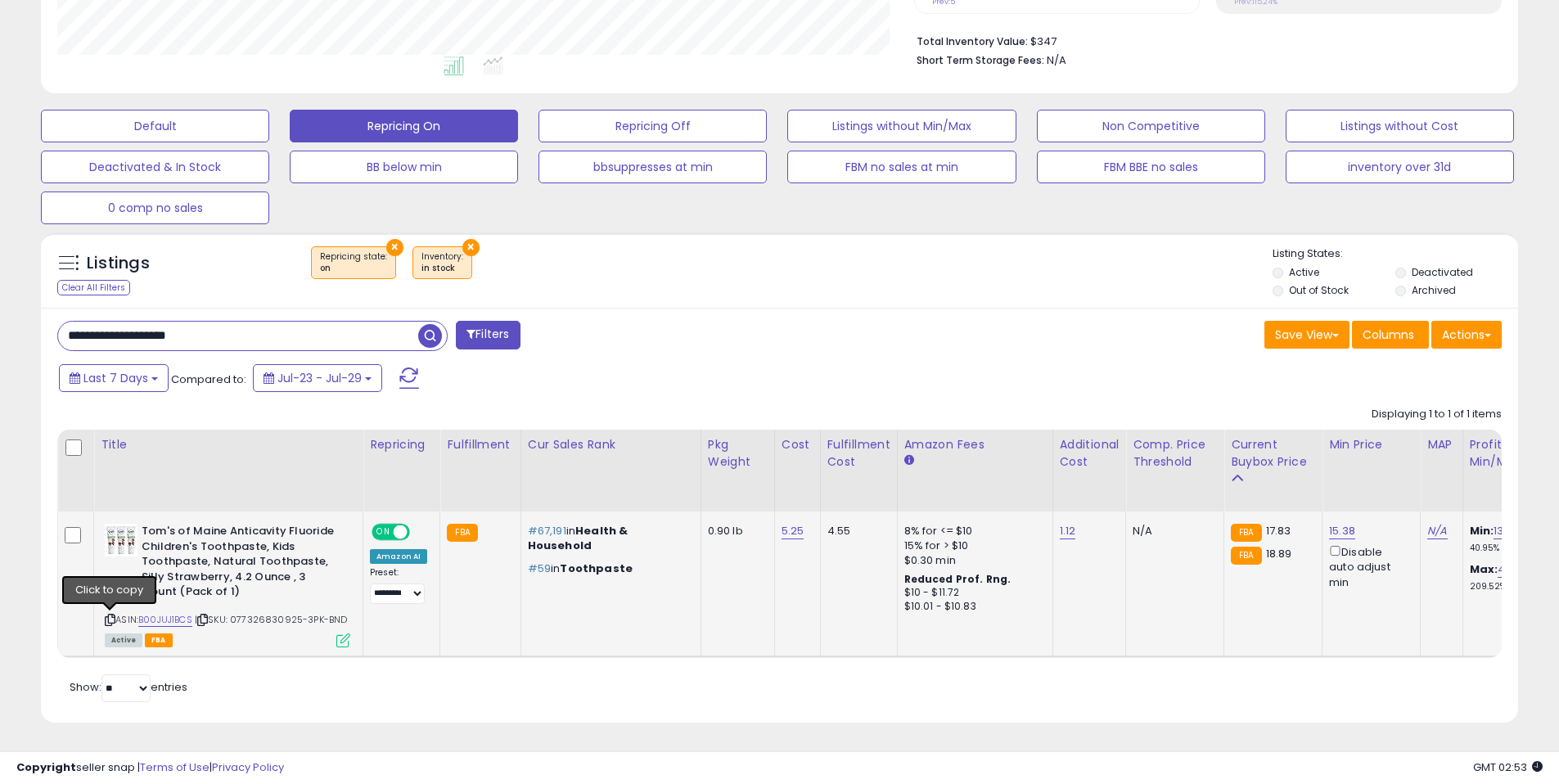 click at bounding box center (110, 620) 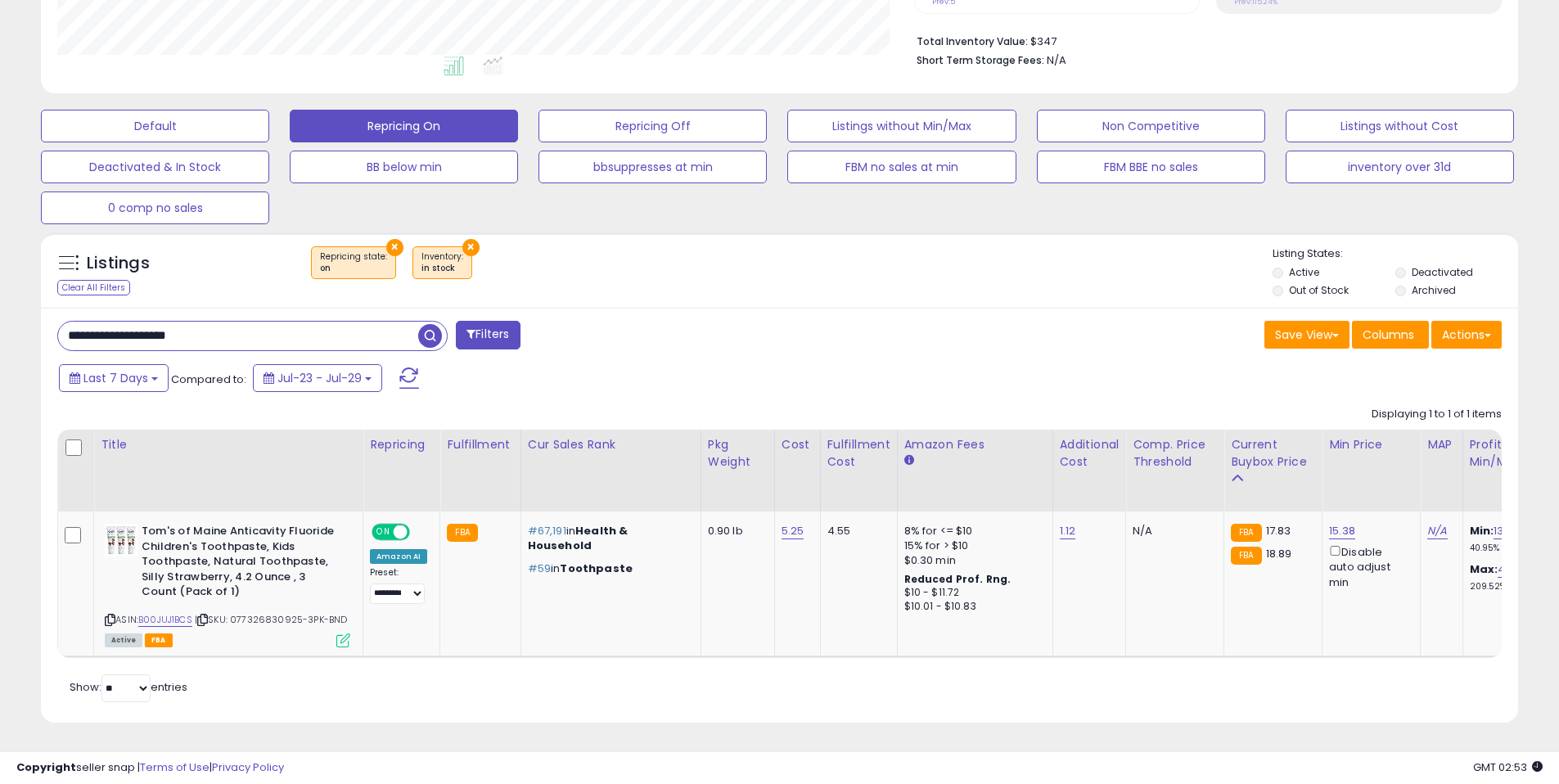 scroll, scrollTop: 0, scrollLeft: 338, axis: horizontal 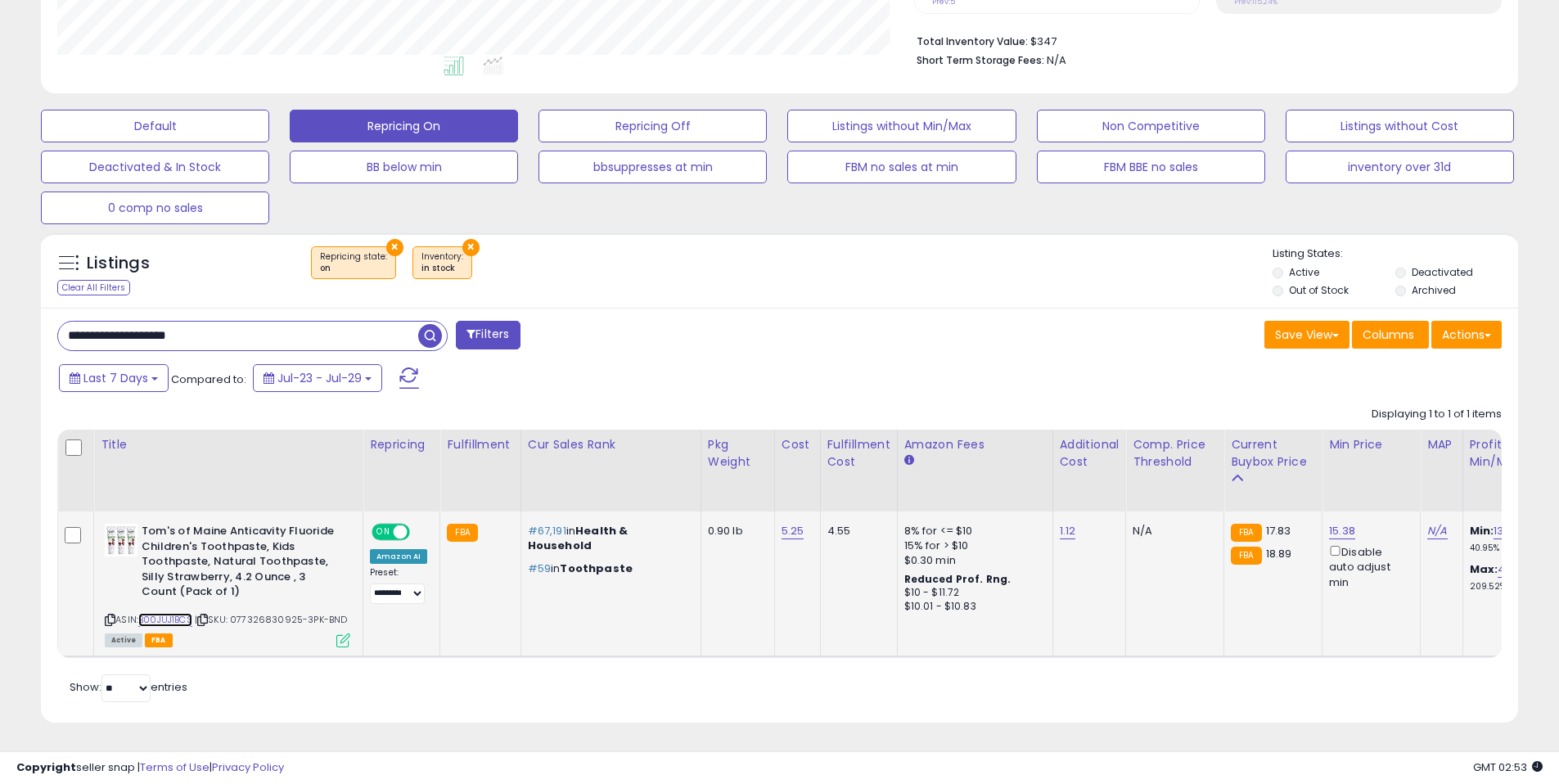 click on "B00JUJ1BCS" at bounding box center (165, 620) 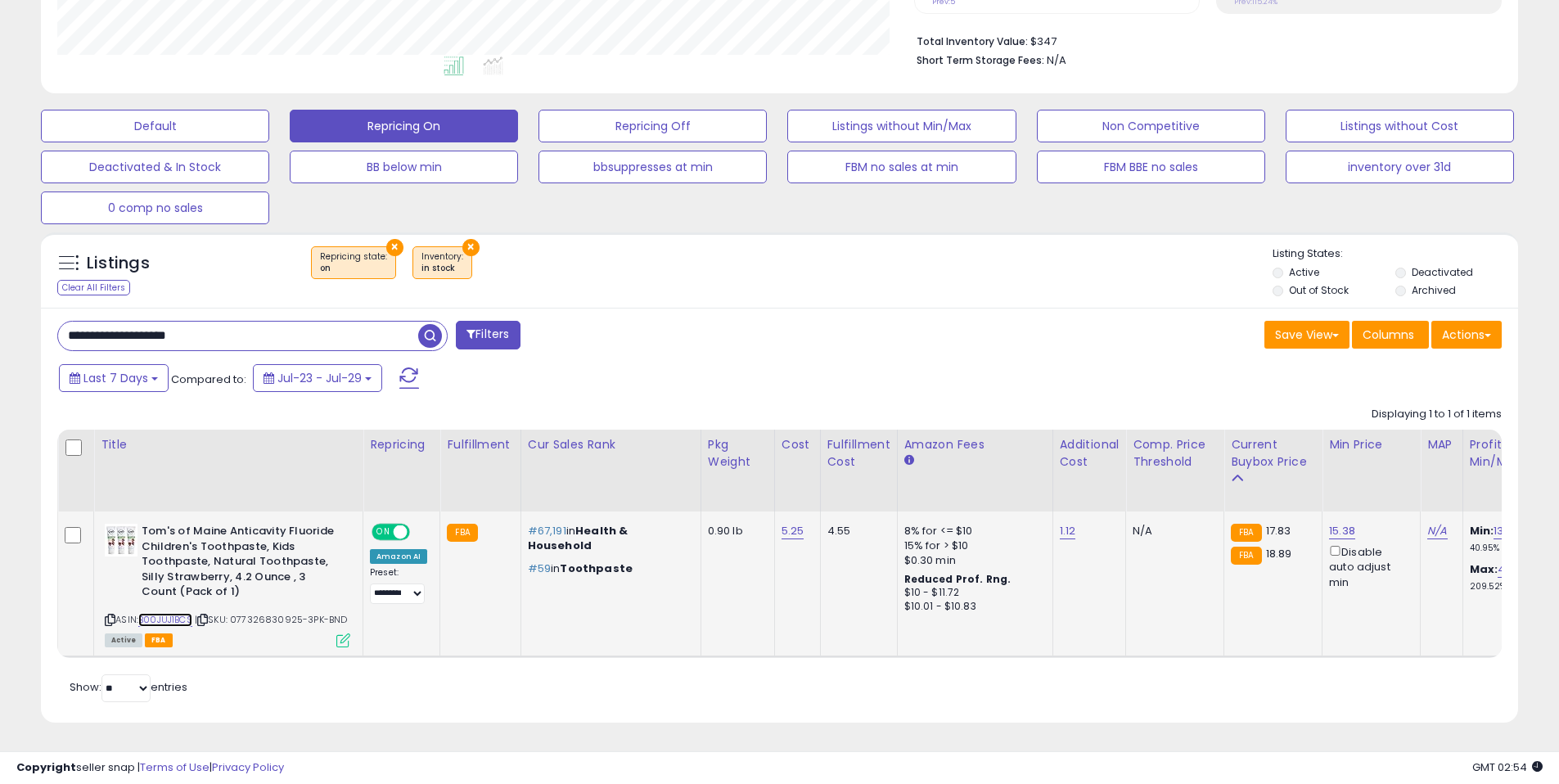 scroll, scrollTop: 818036, scrollLeft: 817516, axis: both 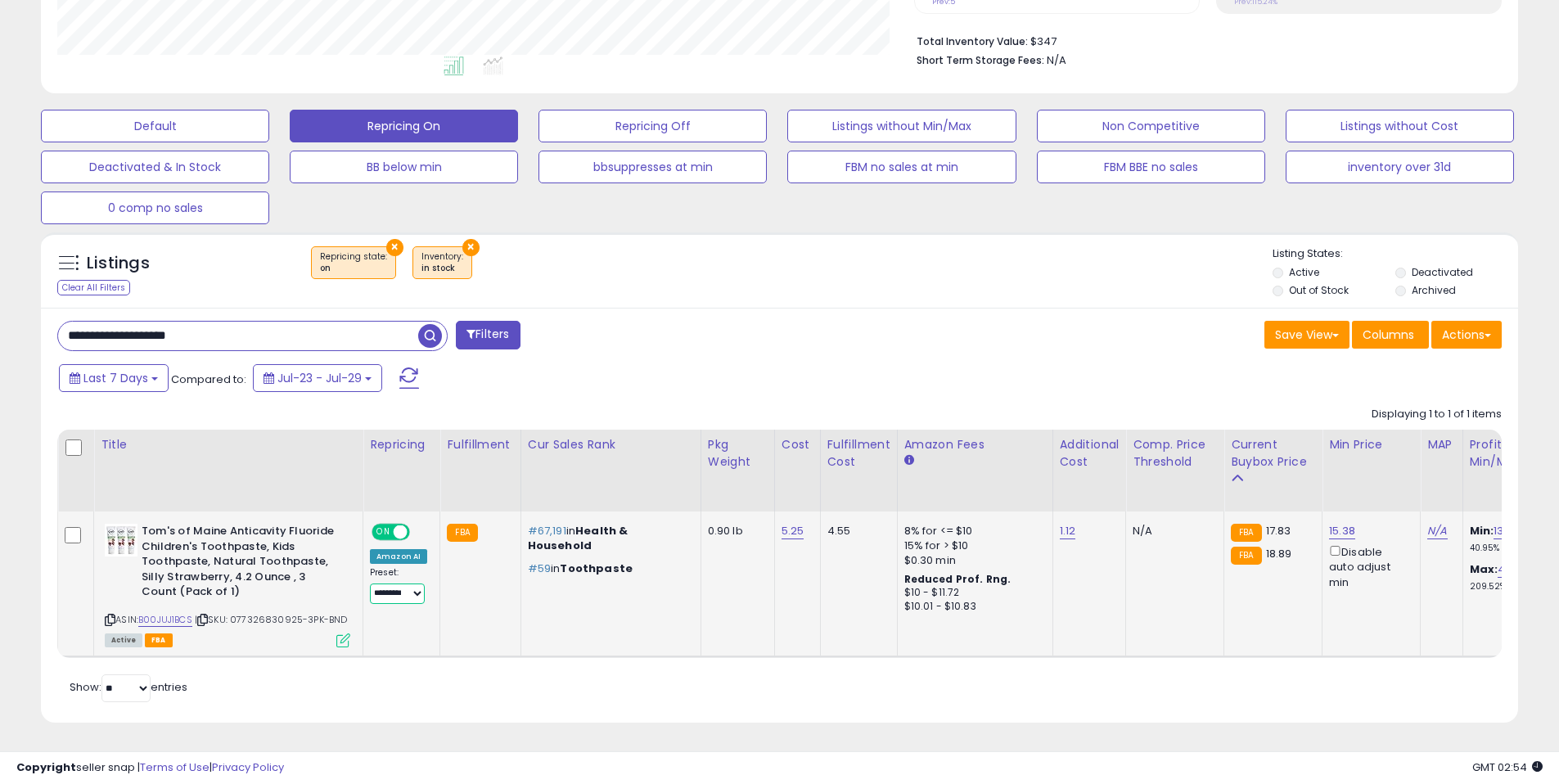 click on "**********" at bounding box center (397, 593) 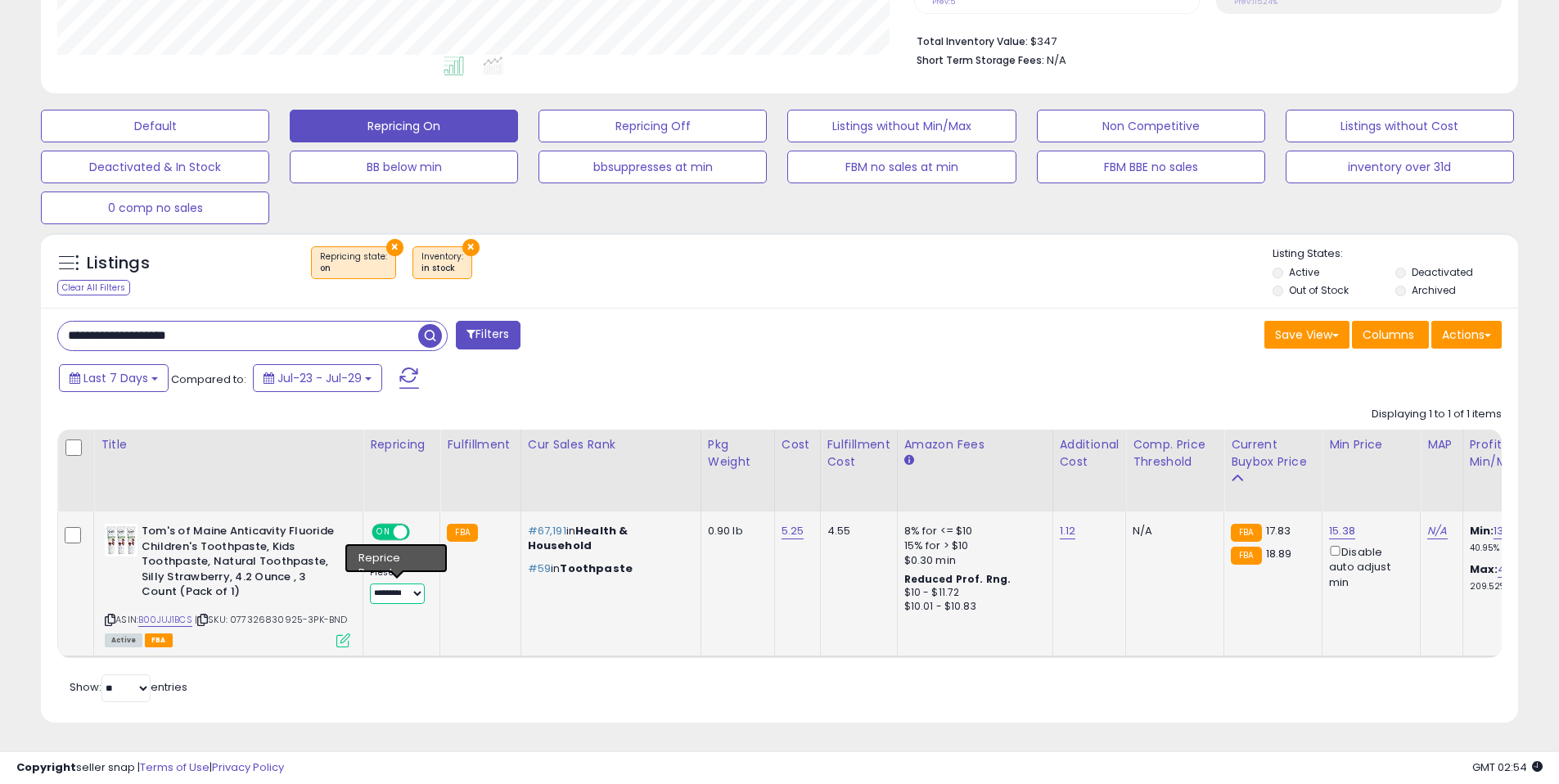 select on "**********" 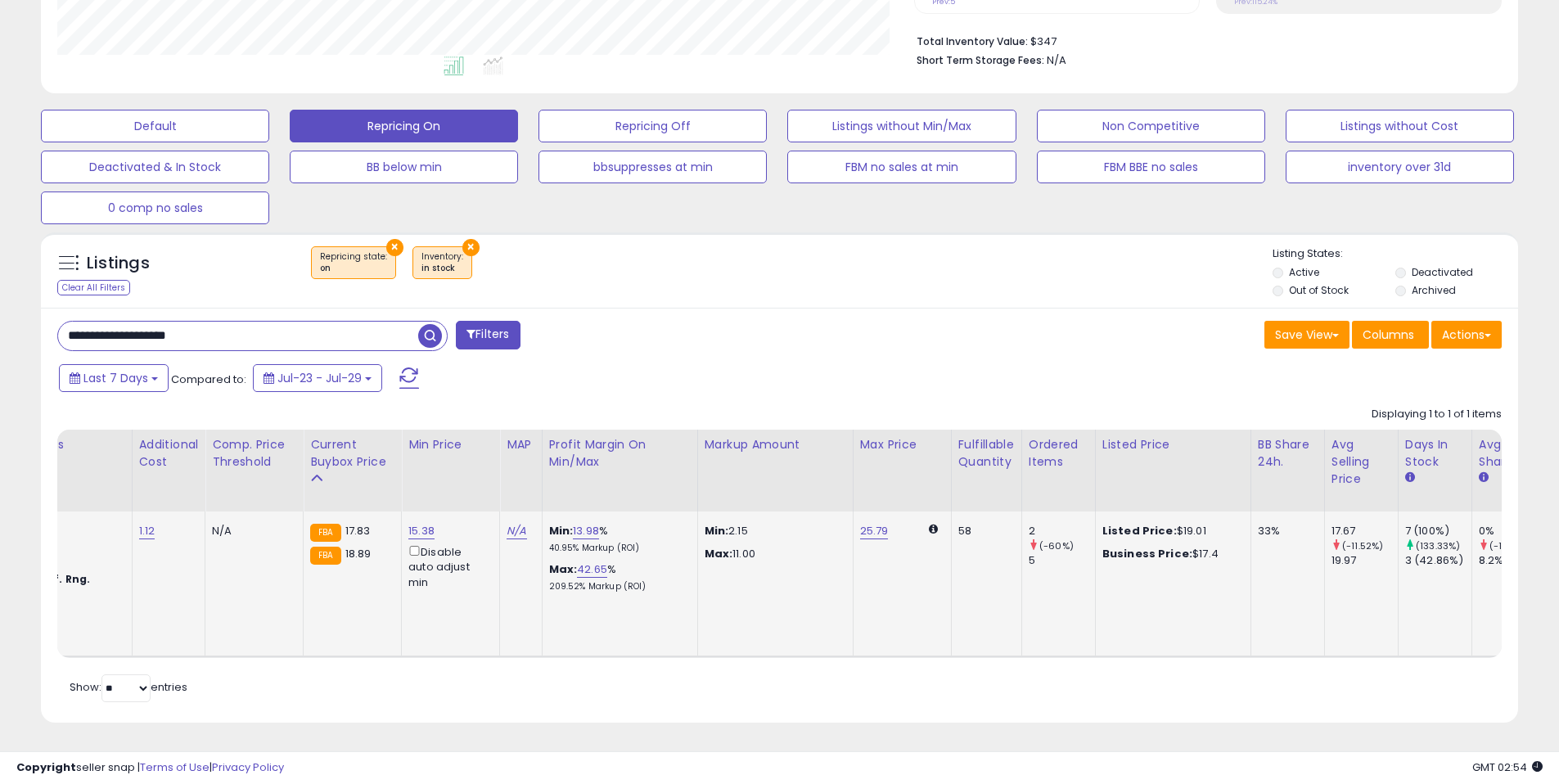 click on "25.79" 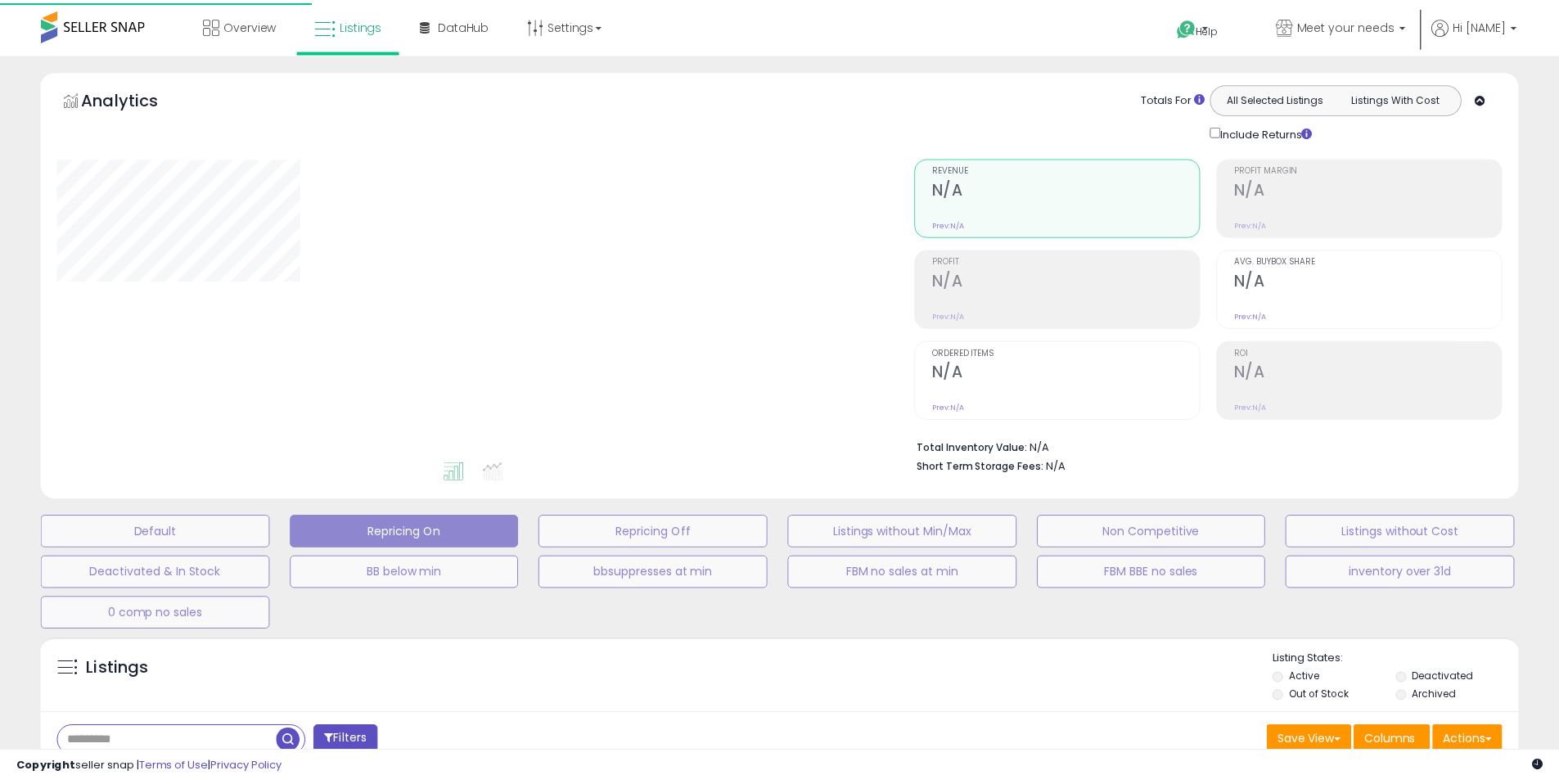 scroll, scrollTop: 273, scrollLeft: 0, axis: vertical 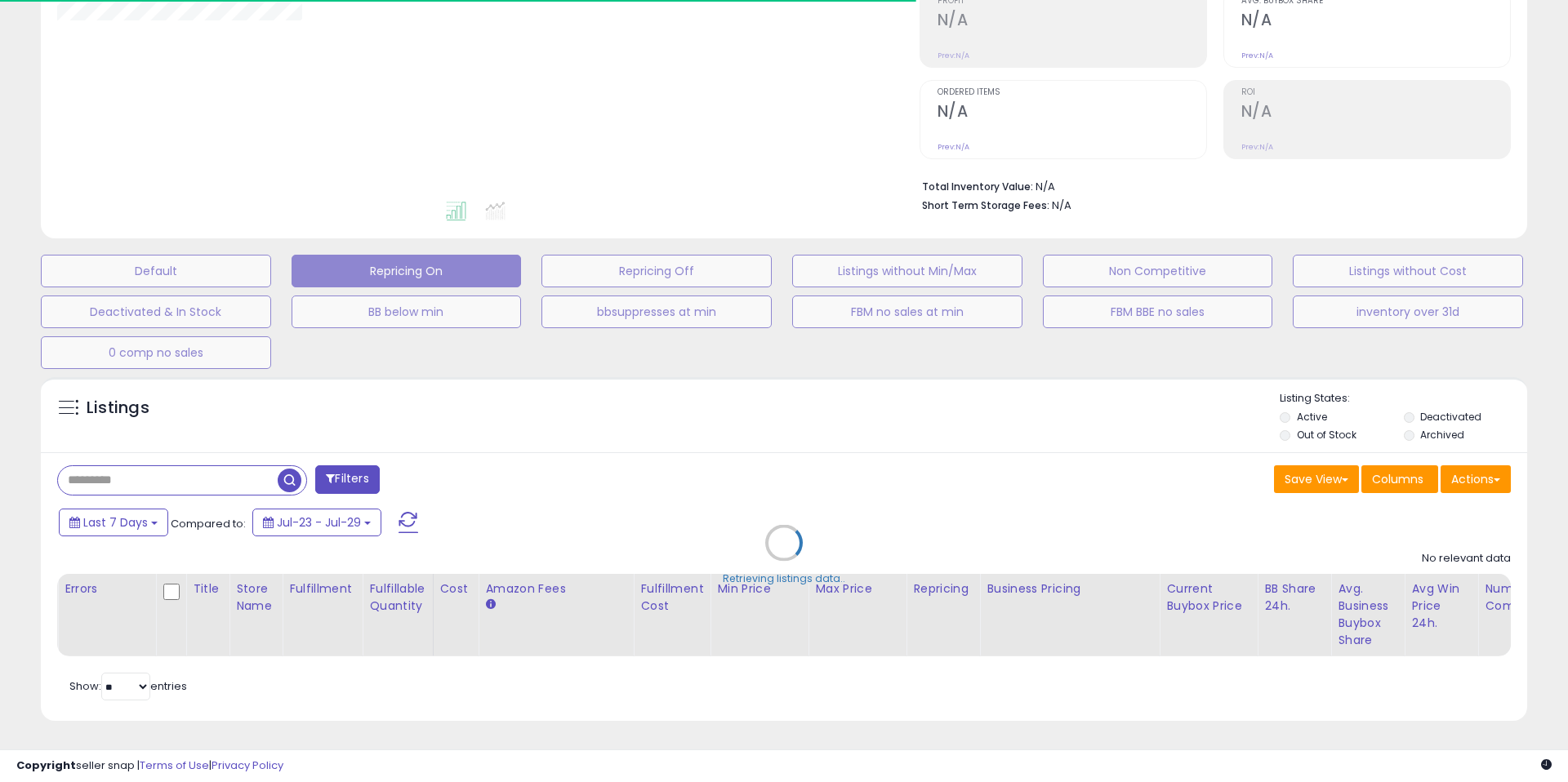type on "**********" 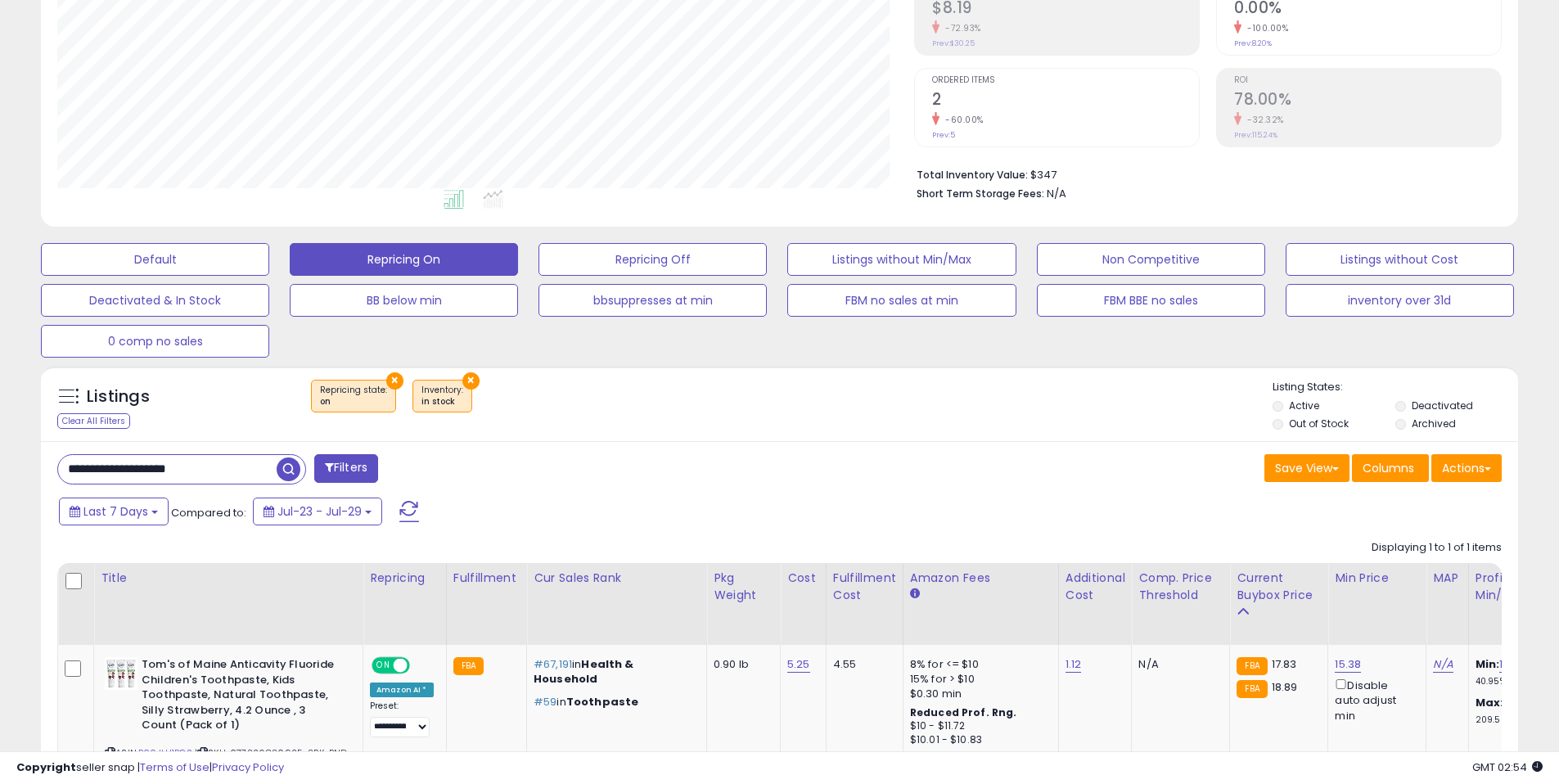 scroll, scrollTop: 818036, scrollLeft: 817516, axis: both 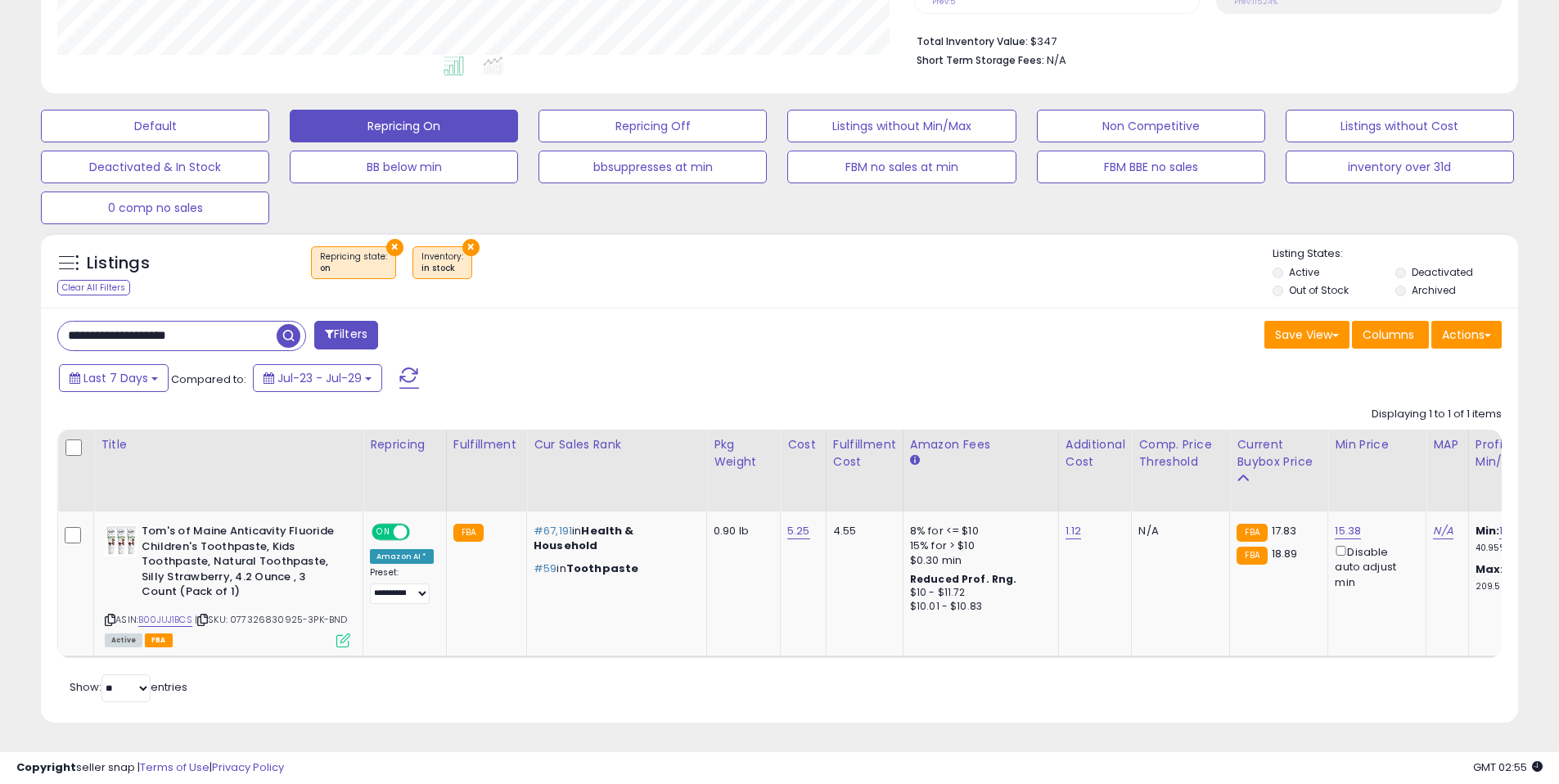 click on "**********" at bounding box center [412, 337] 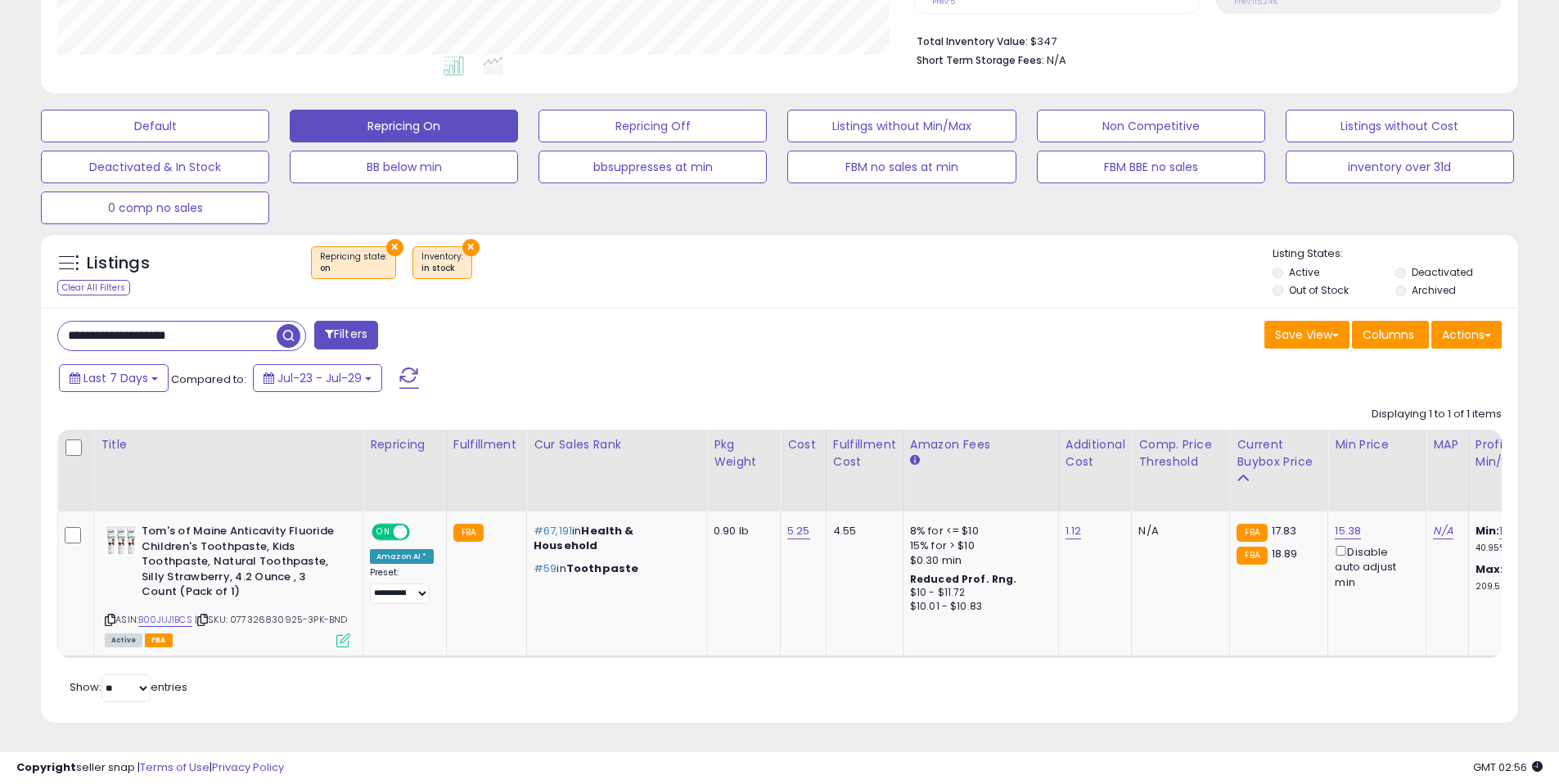 drag, startPoint x: 732, startPoint y: 366, endPoint x: 770, endPoint y: 360, distance: 38.470768 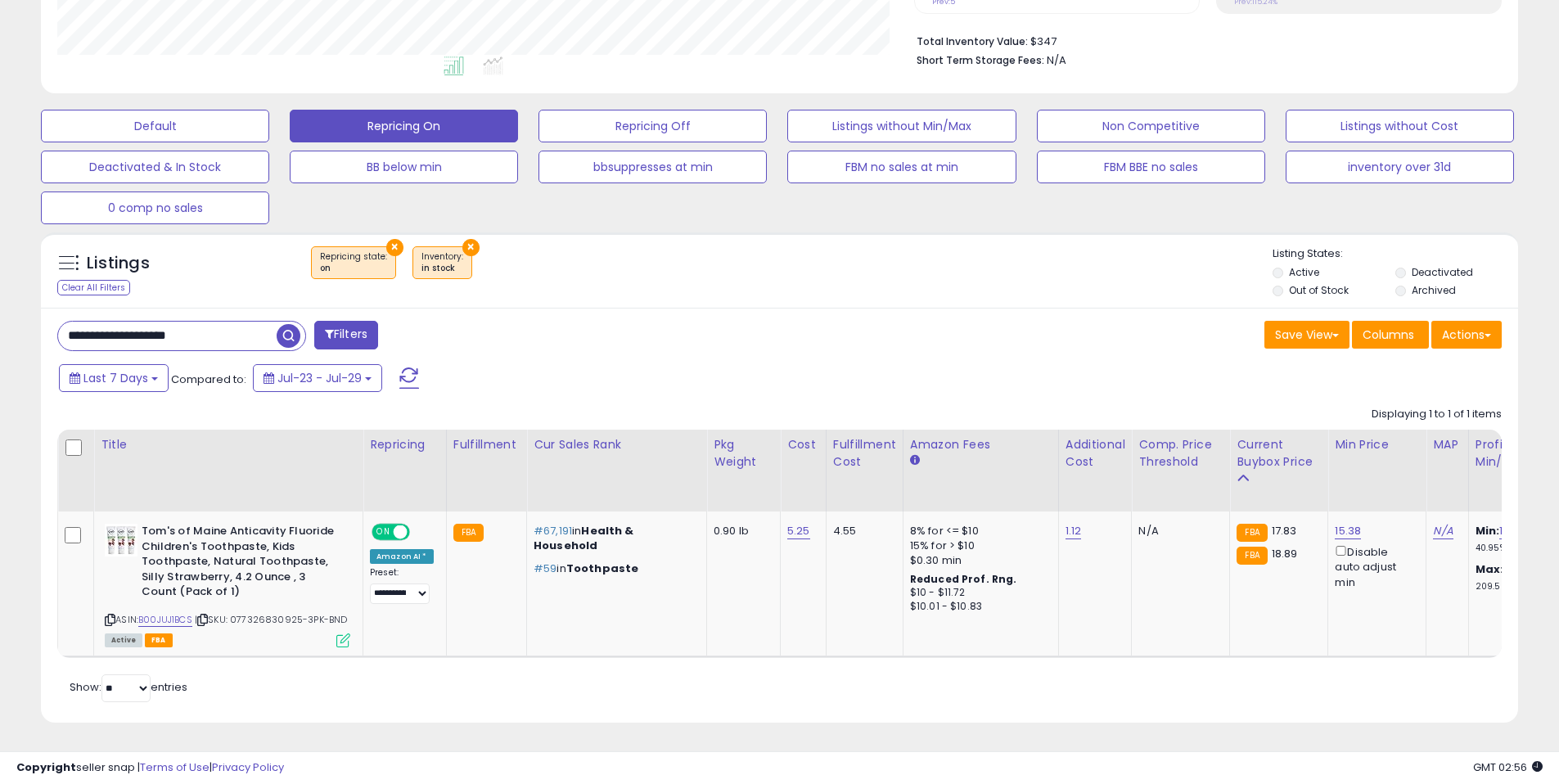 click on "**********" at bounding box center (412, 337) 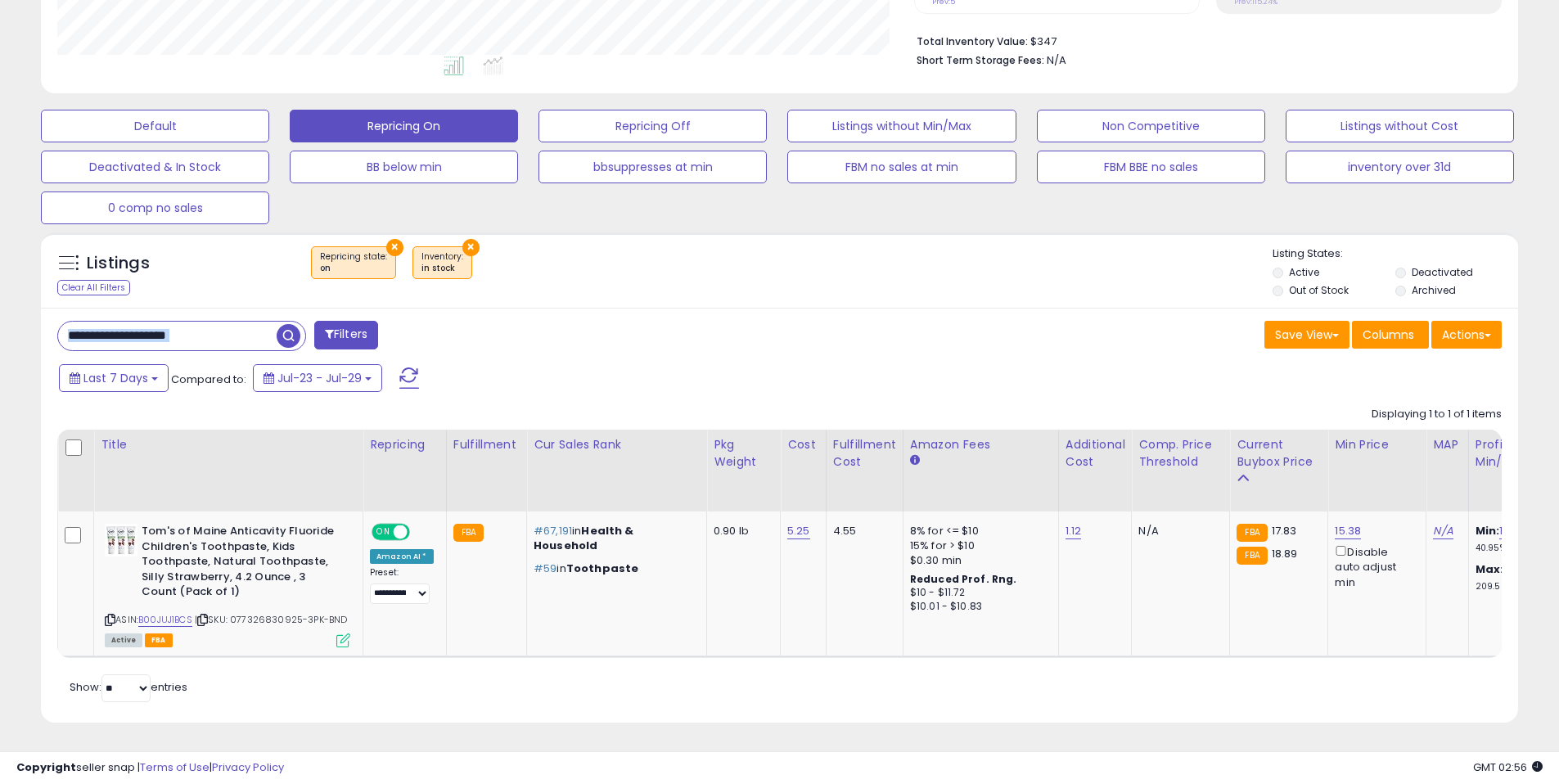 click on "**********" at bounding box center (779, 515) 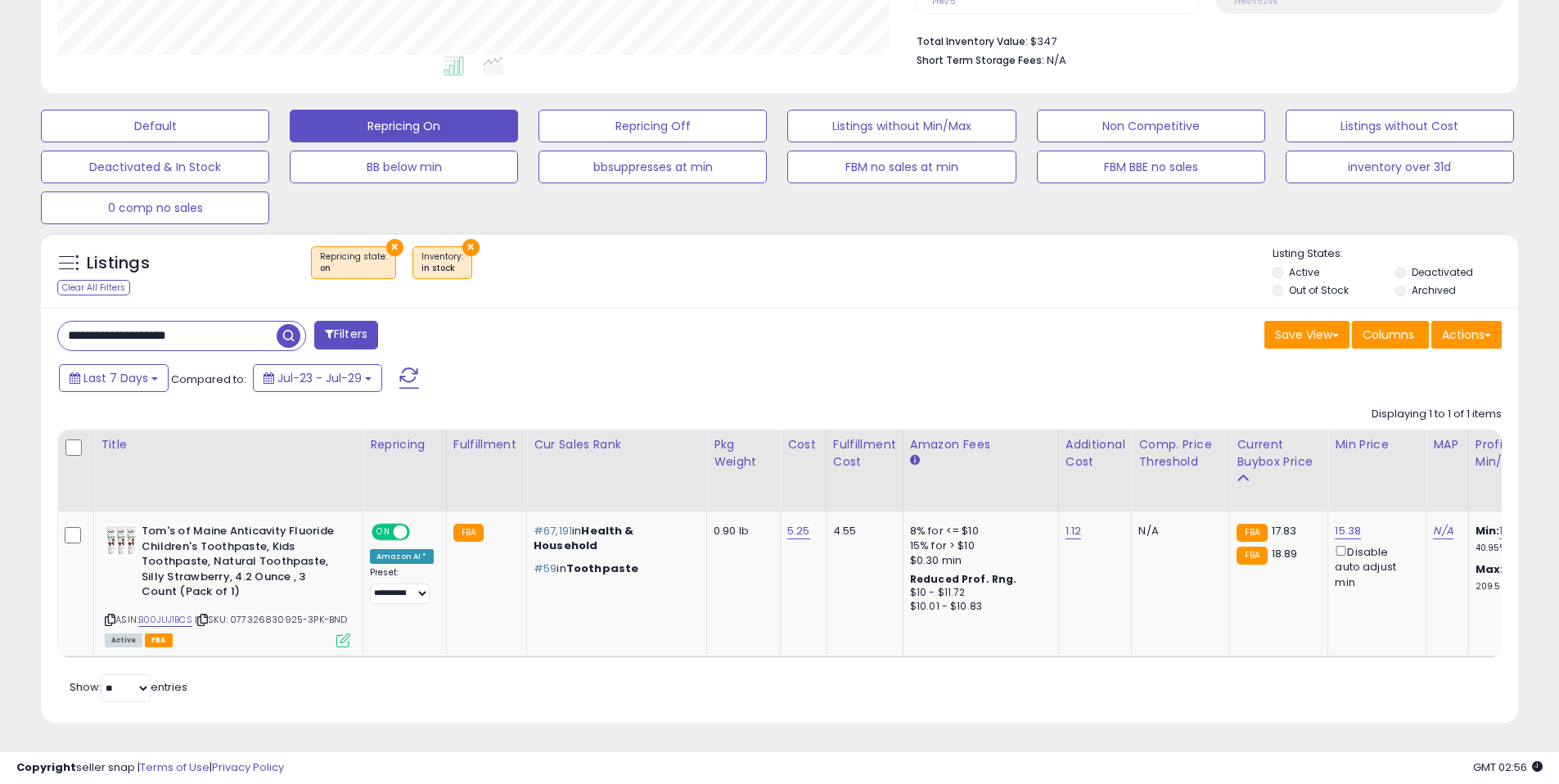 click on "**********" at bounding box center [412, 337] 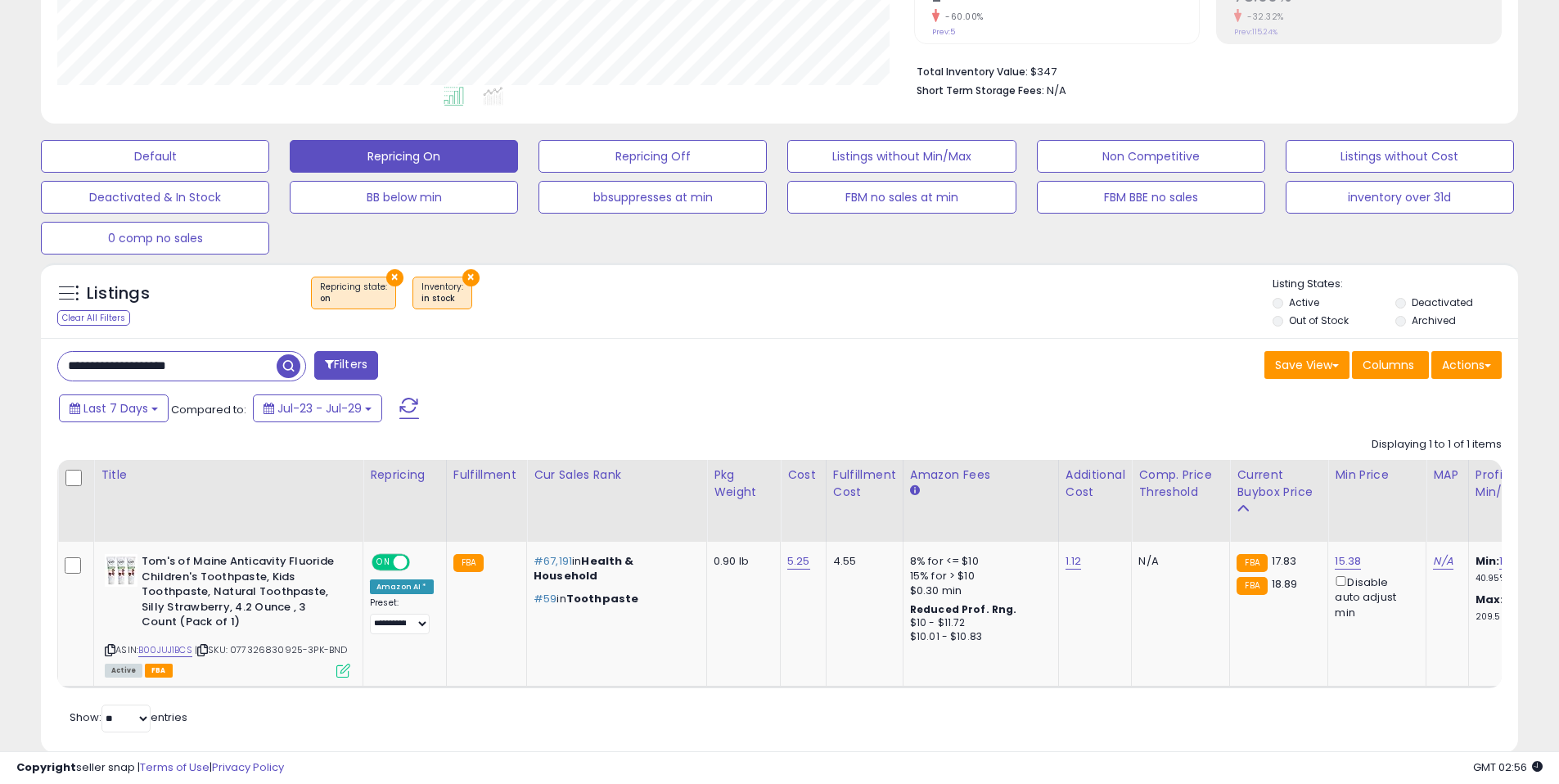 scroll, scrollTop: 279, scrollLeft: 0, axis: vertical 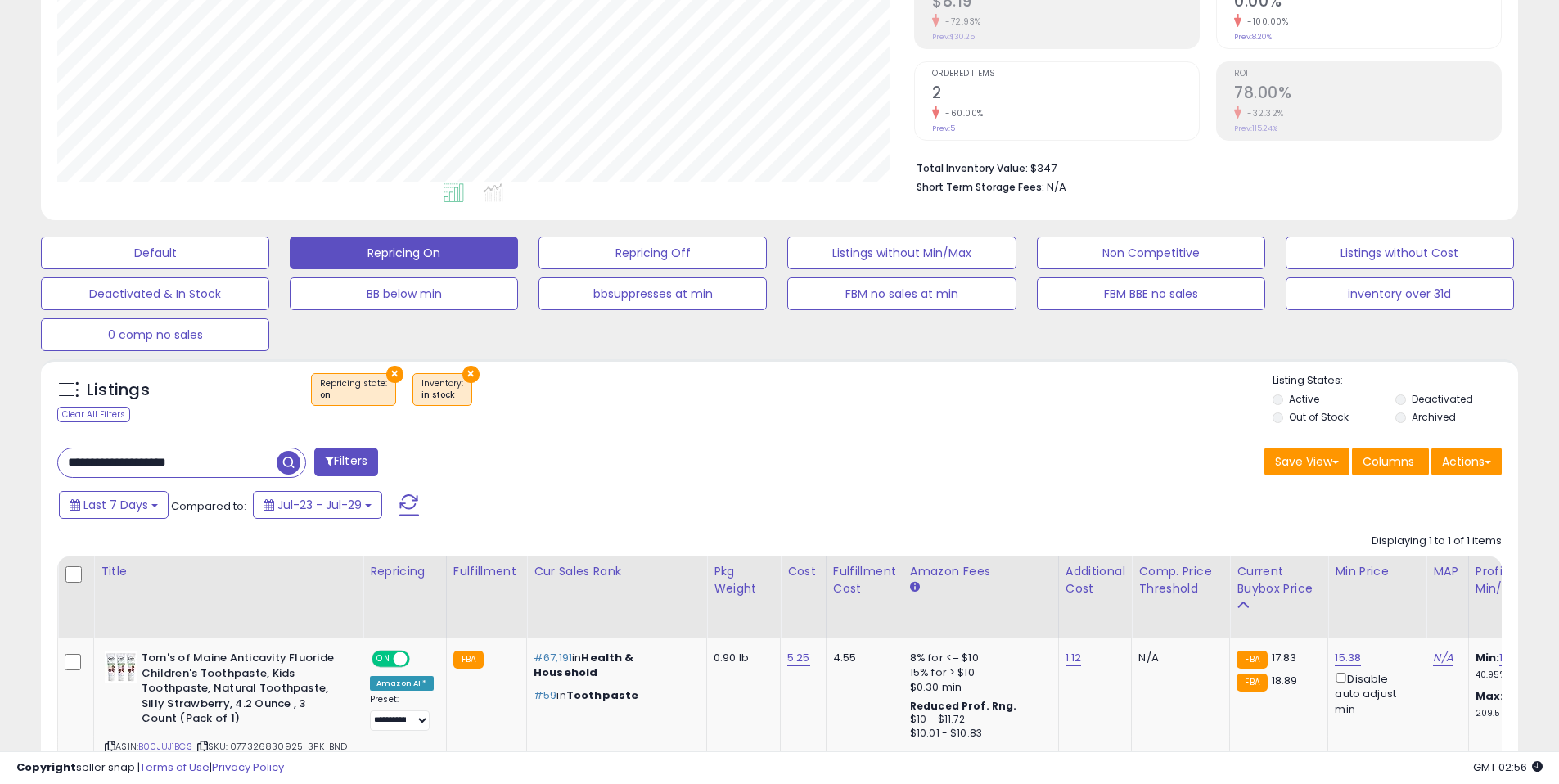 click on "Last 7 Days
Compared to:
Jul-23 - Jul-29" at bounding box center [777, 507] 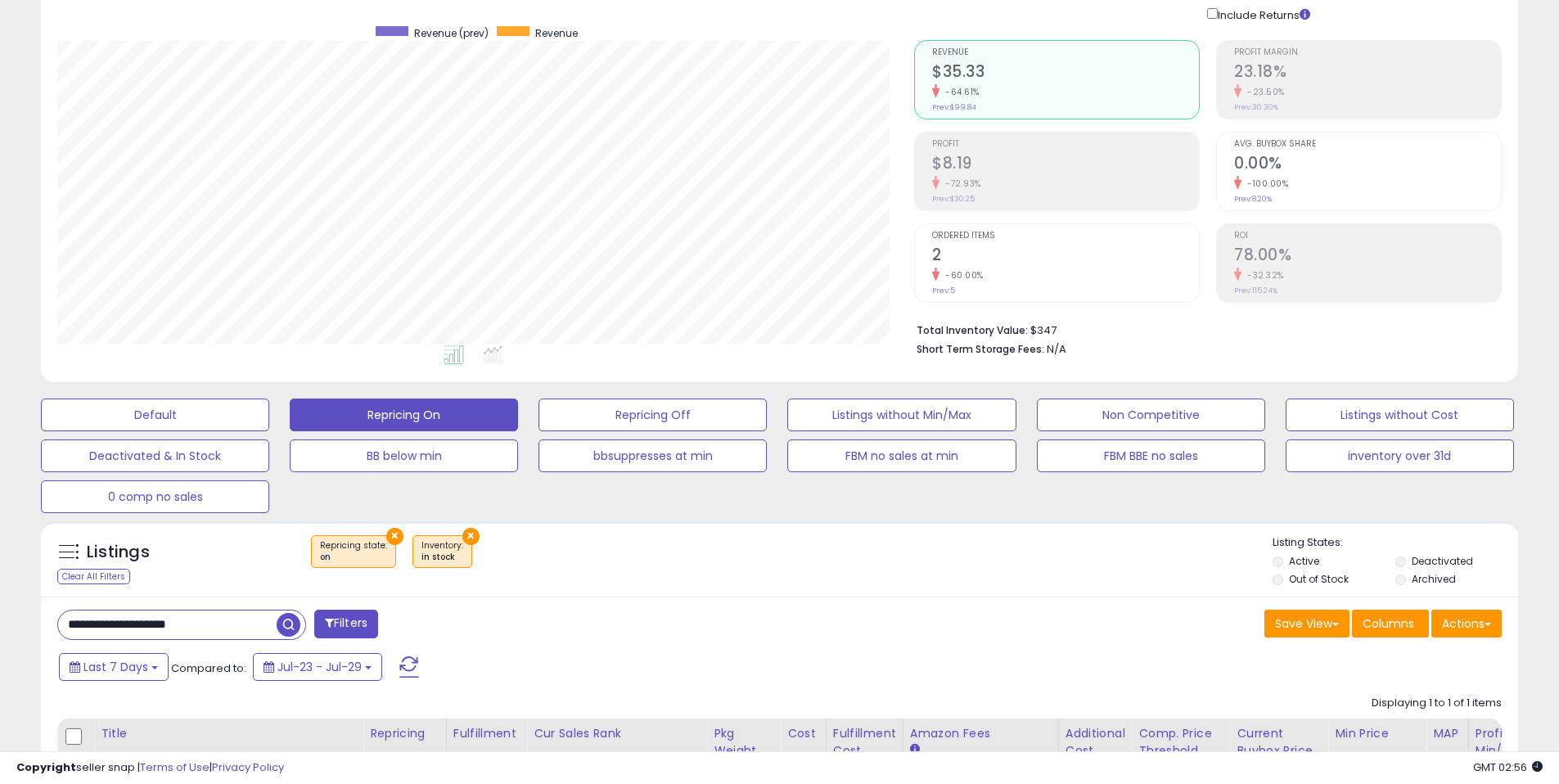 scroll, scrollTop: 47, scrollLeft: 0, axis: vertical 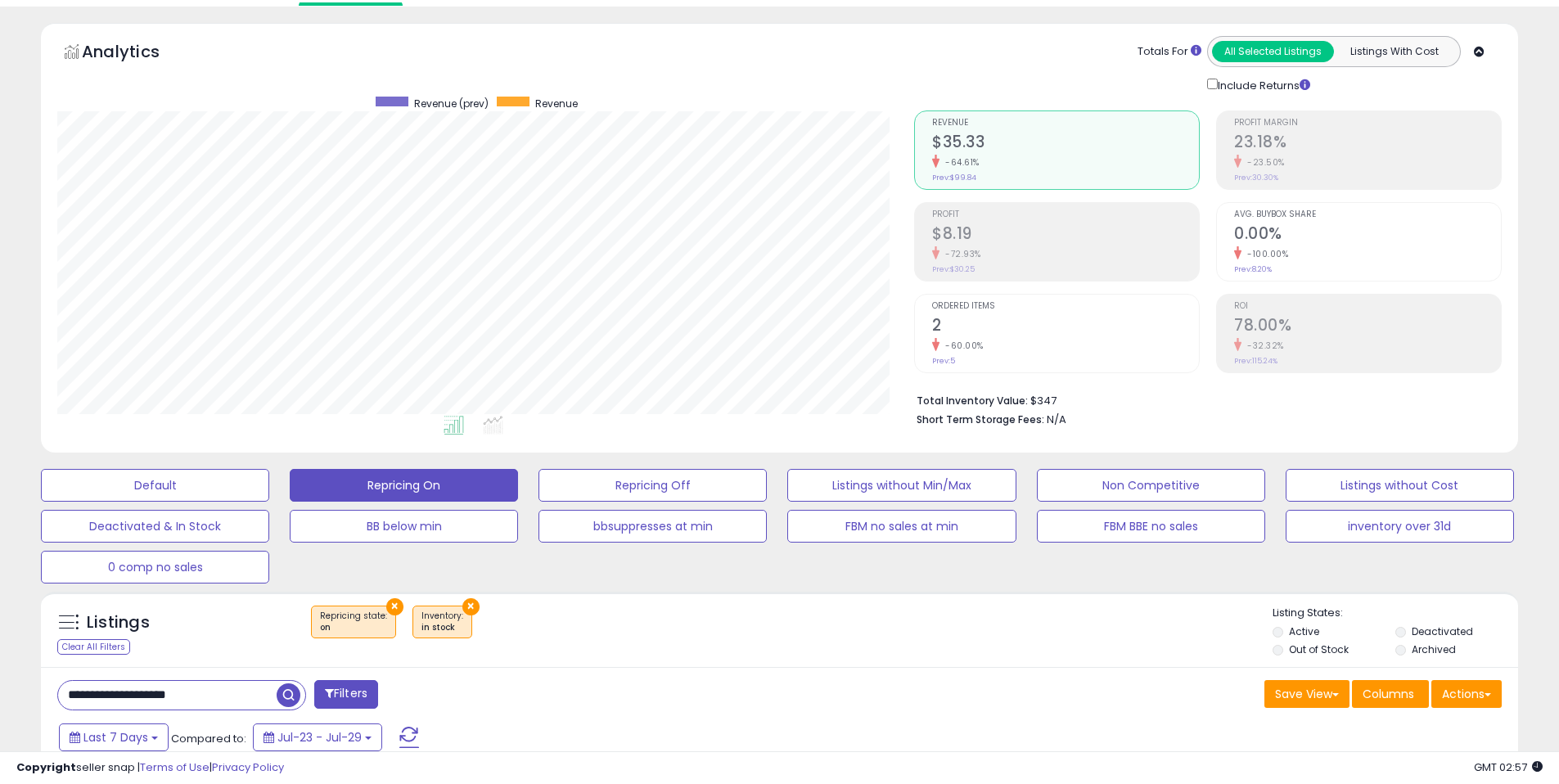 click on "Short Term Storage Fees:   N/A" at bounding box center (1203, 418) 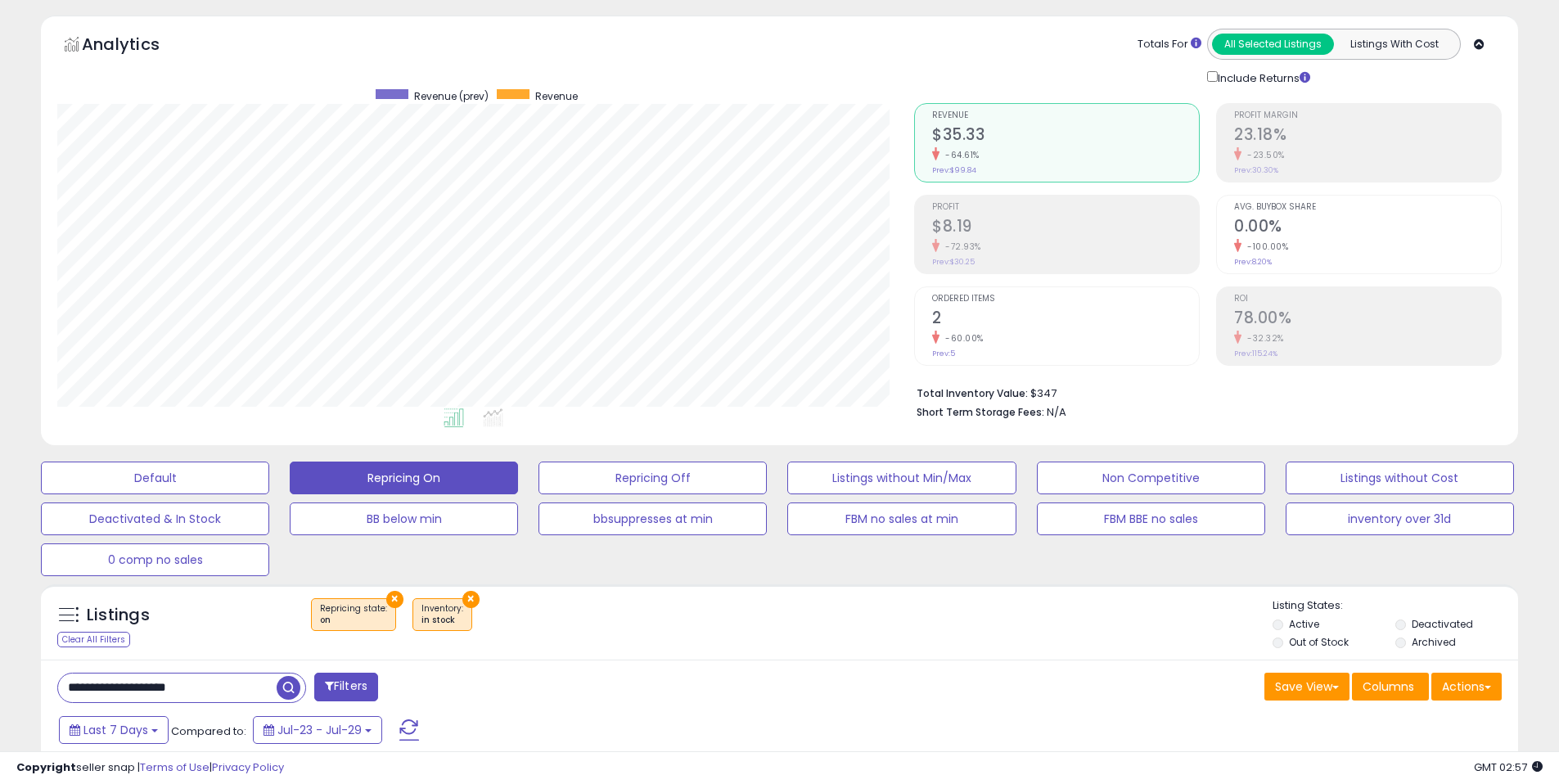 scroll, scrollTop: 74, scrollLeft: 0, axis: vertical 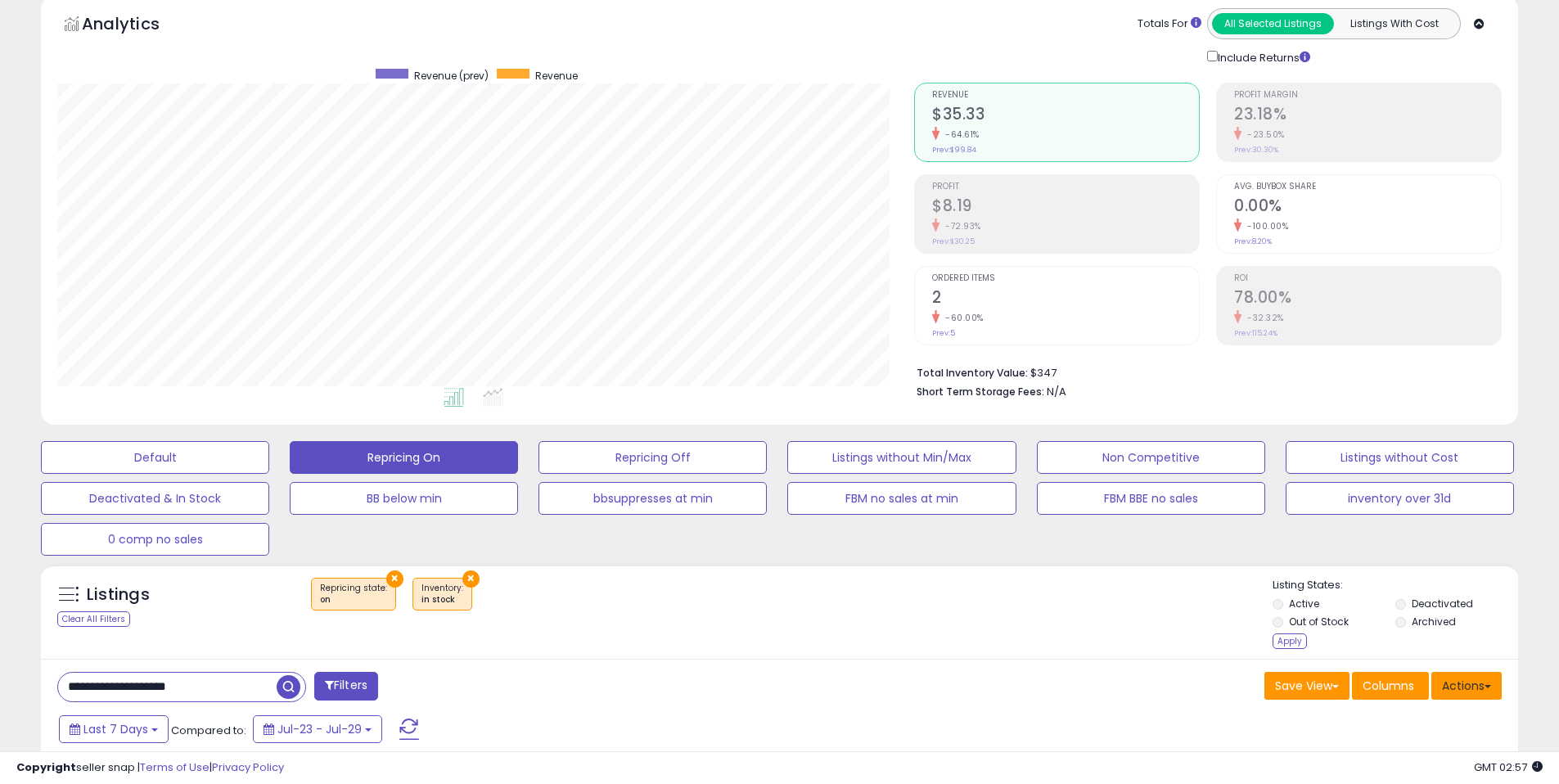 click on "Actions" at bounding box center (1467, 686) 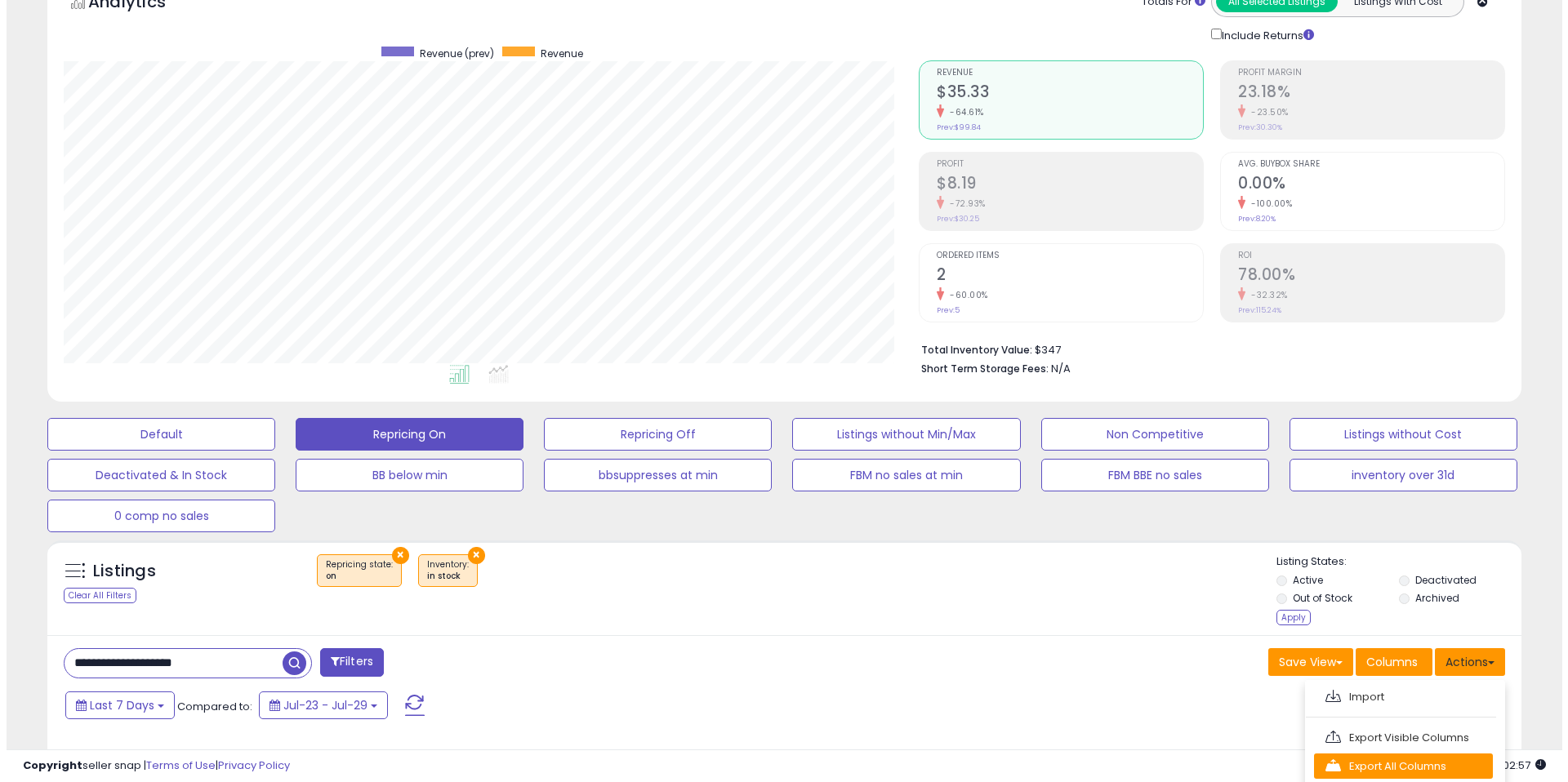 scroll, scrollTop: 97, scrollLeft: 0, axis: vertical 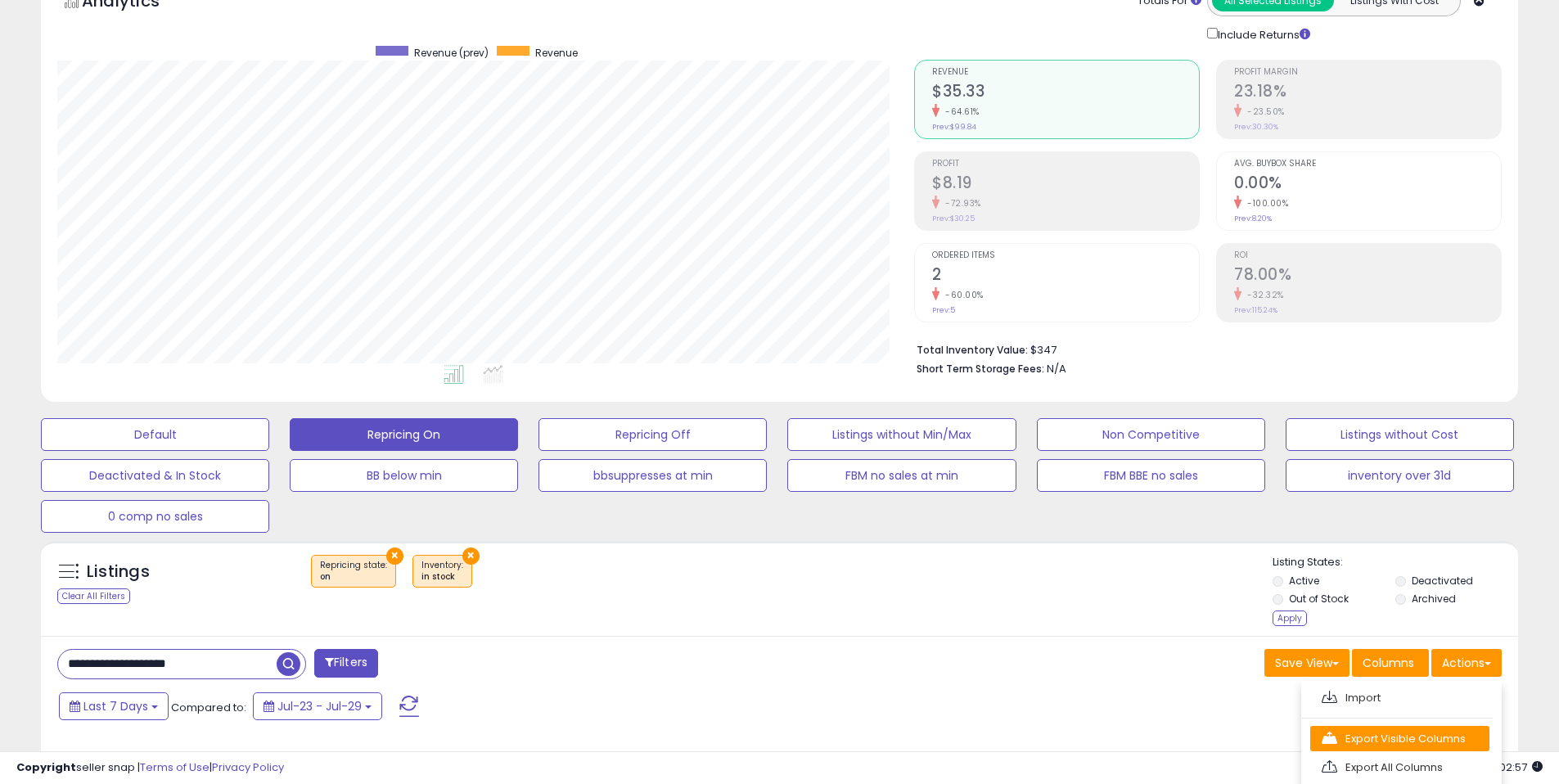 click on "Export Visible Columns" at bounding box center (1399, 738) 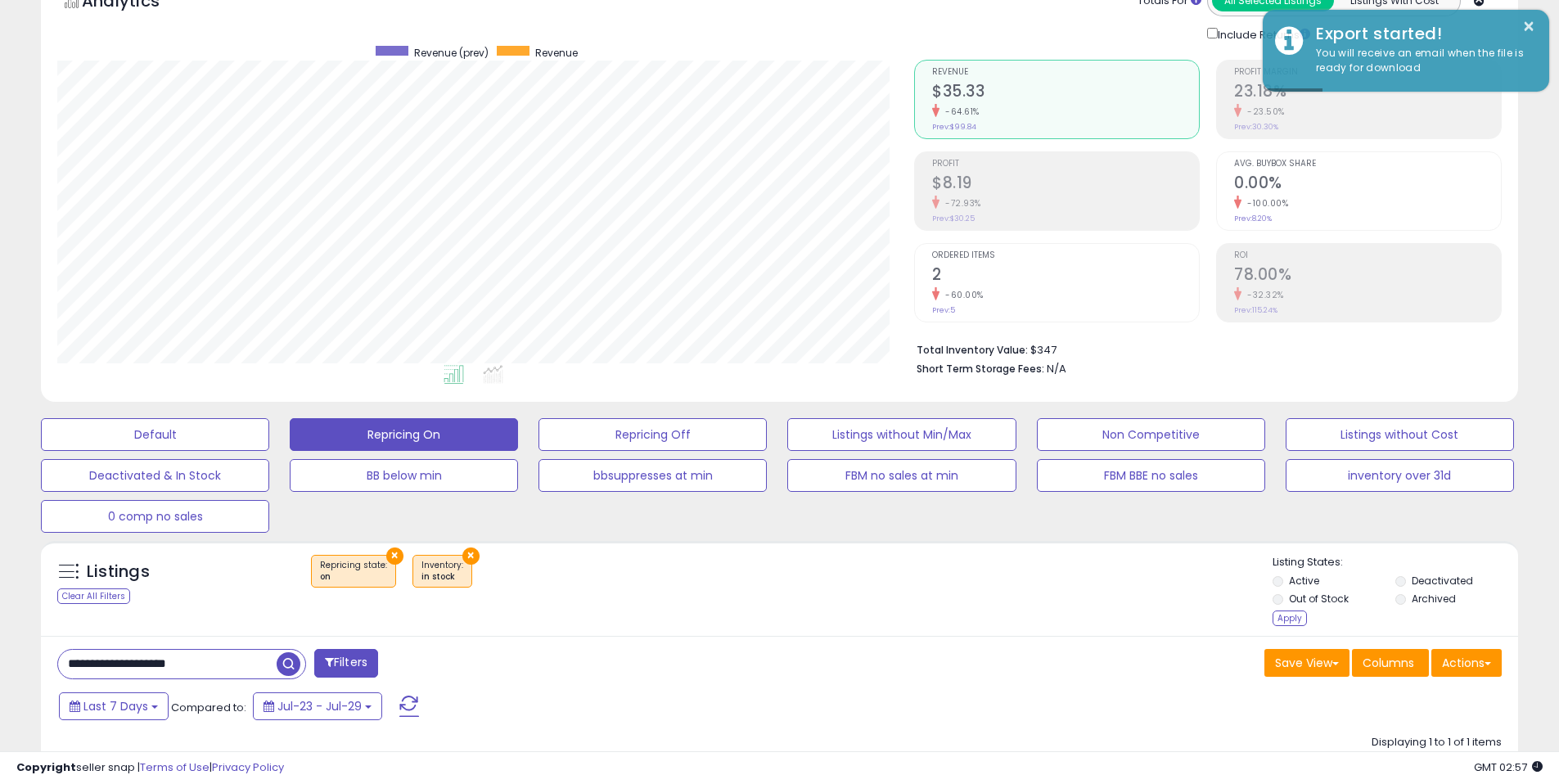 click on "×
Repricing state :
on
× Inventory in stock" at bounding box center [782, 578] 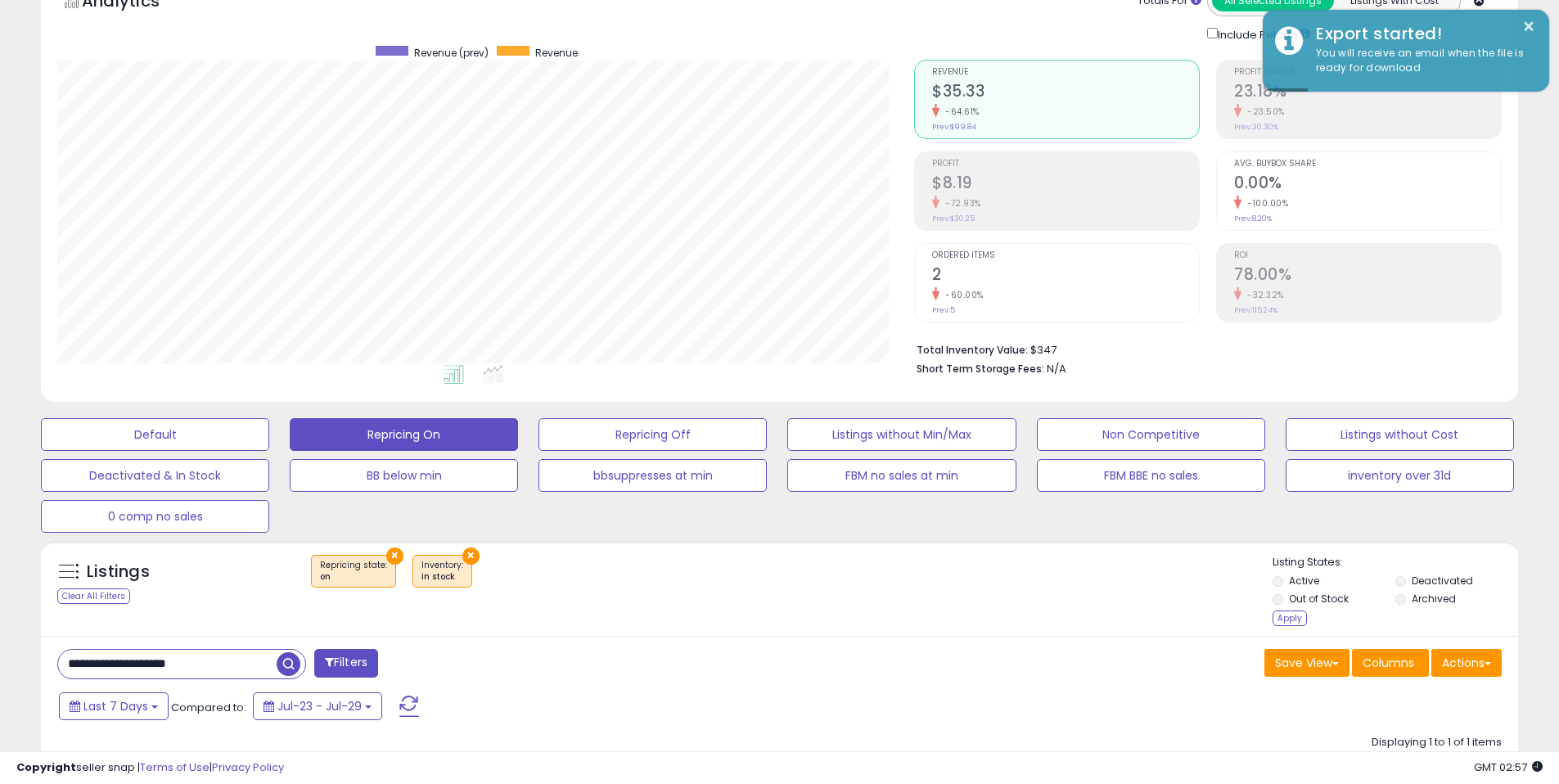 click on "×
Repricing state :
on
× Inventory in stock" at bounding box center [782, 578] 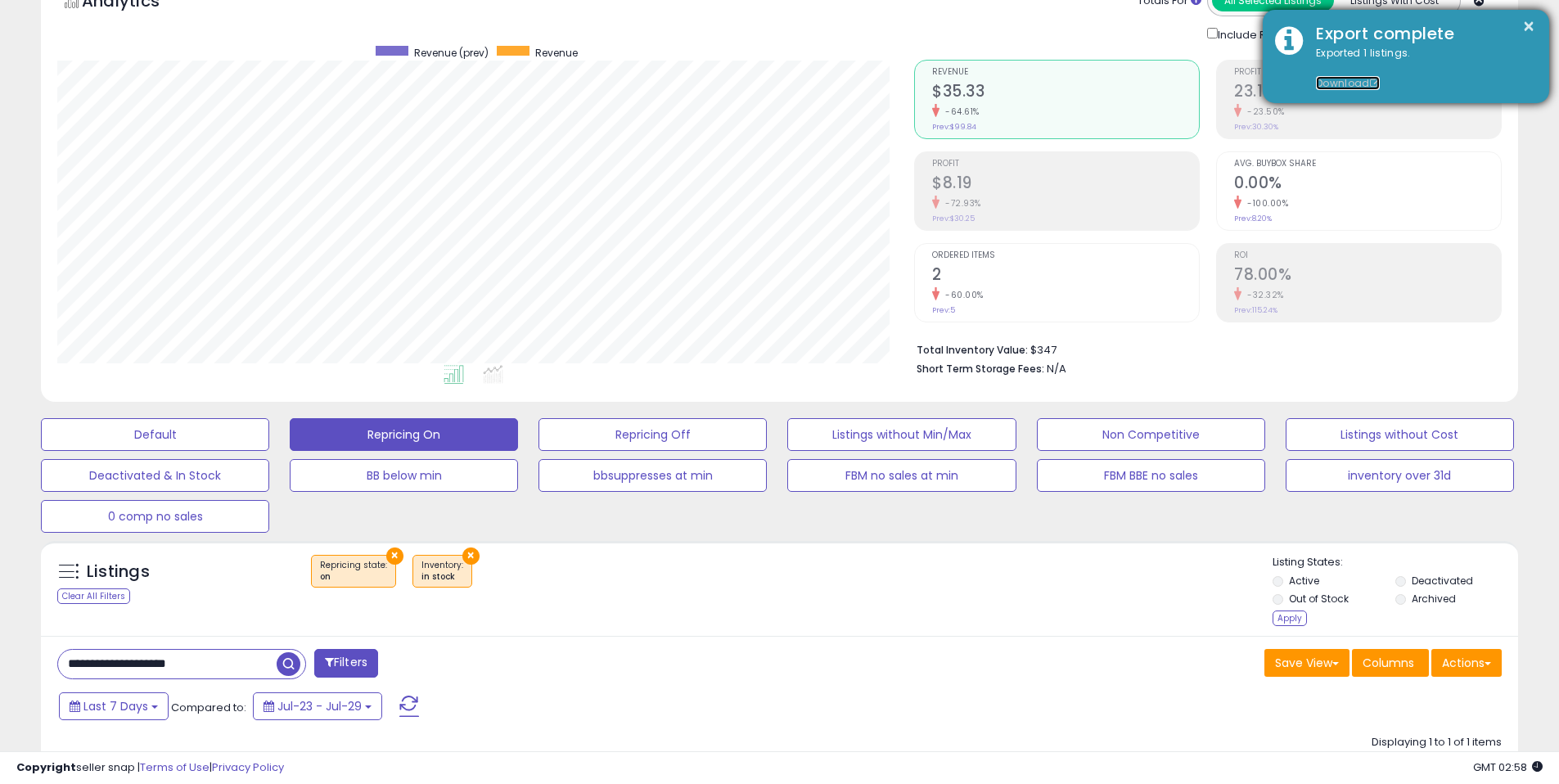 click on "Download" at bounding box center [1348, 83] 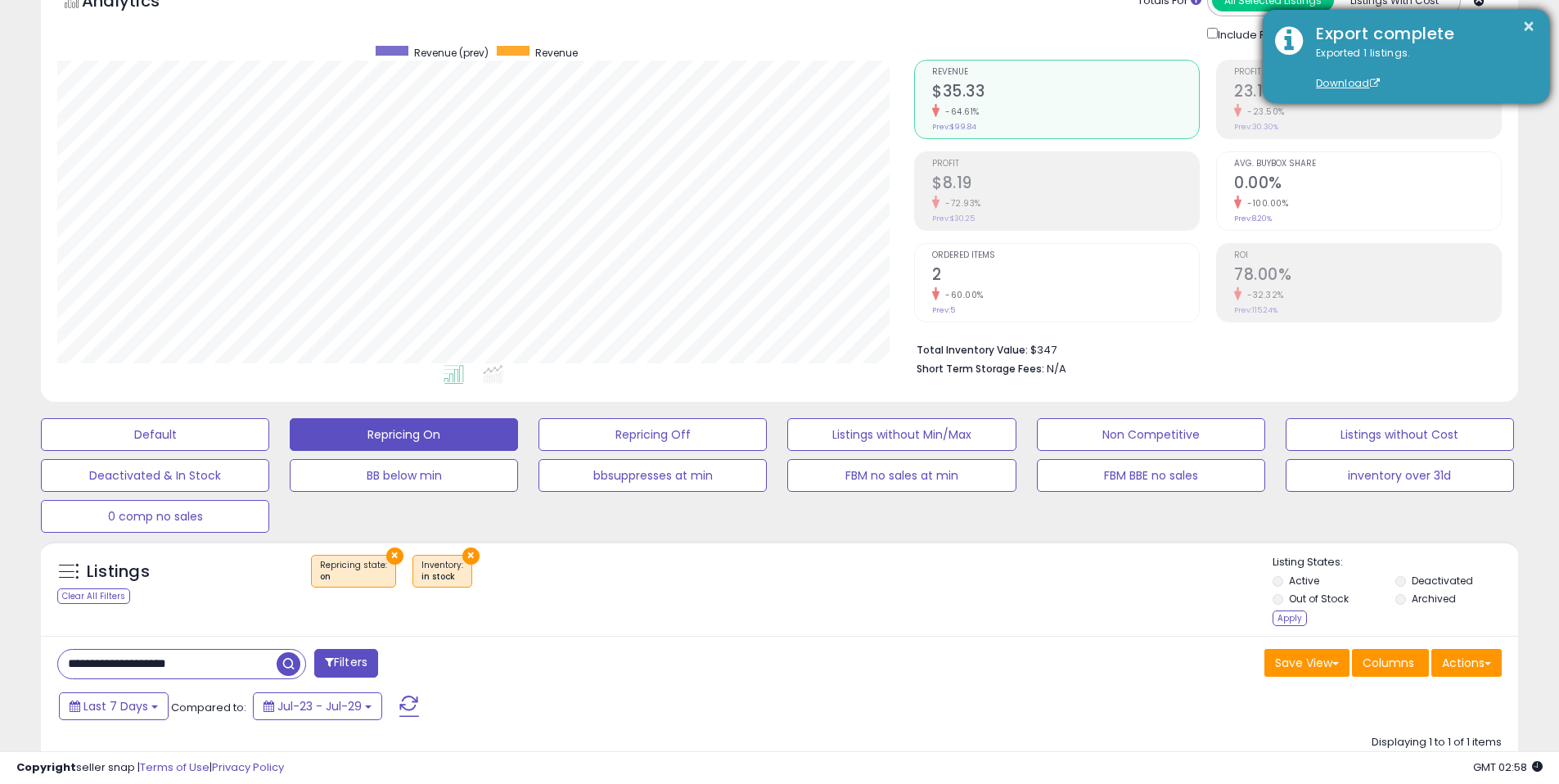 click on "Exported 1 listings. Download" at bounding box center (1420, 69) 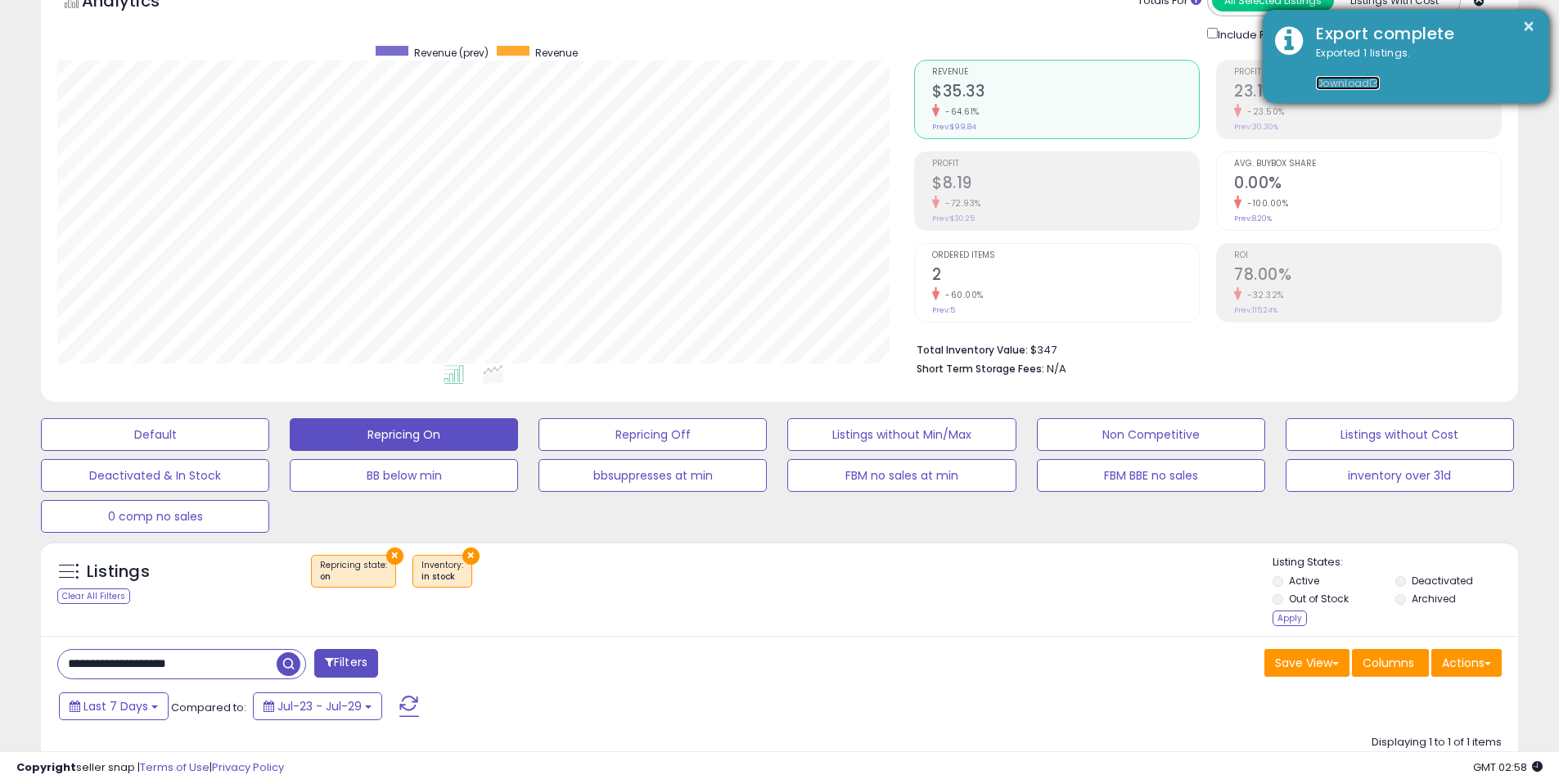 click on "Download" at bounding box center [1348, 83] 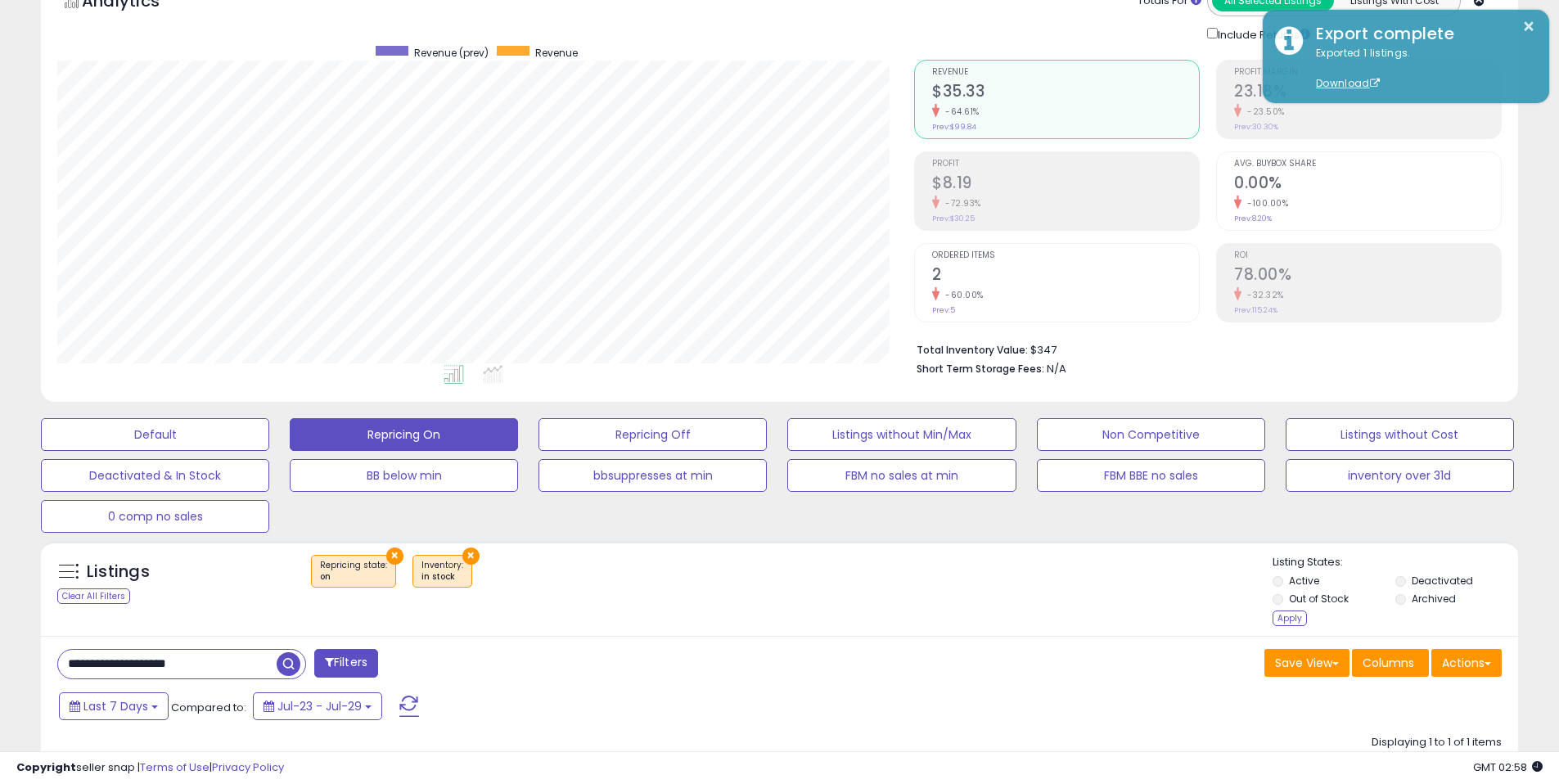 click on "**********" at bounding box center (167, 664) 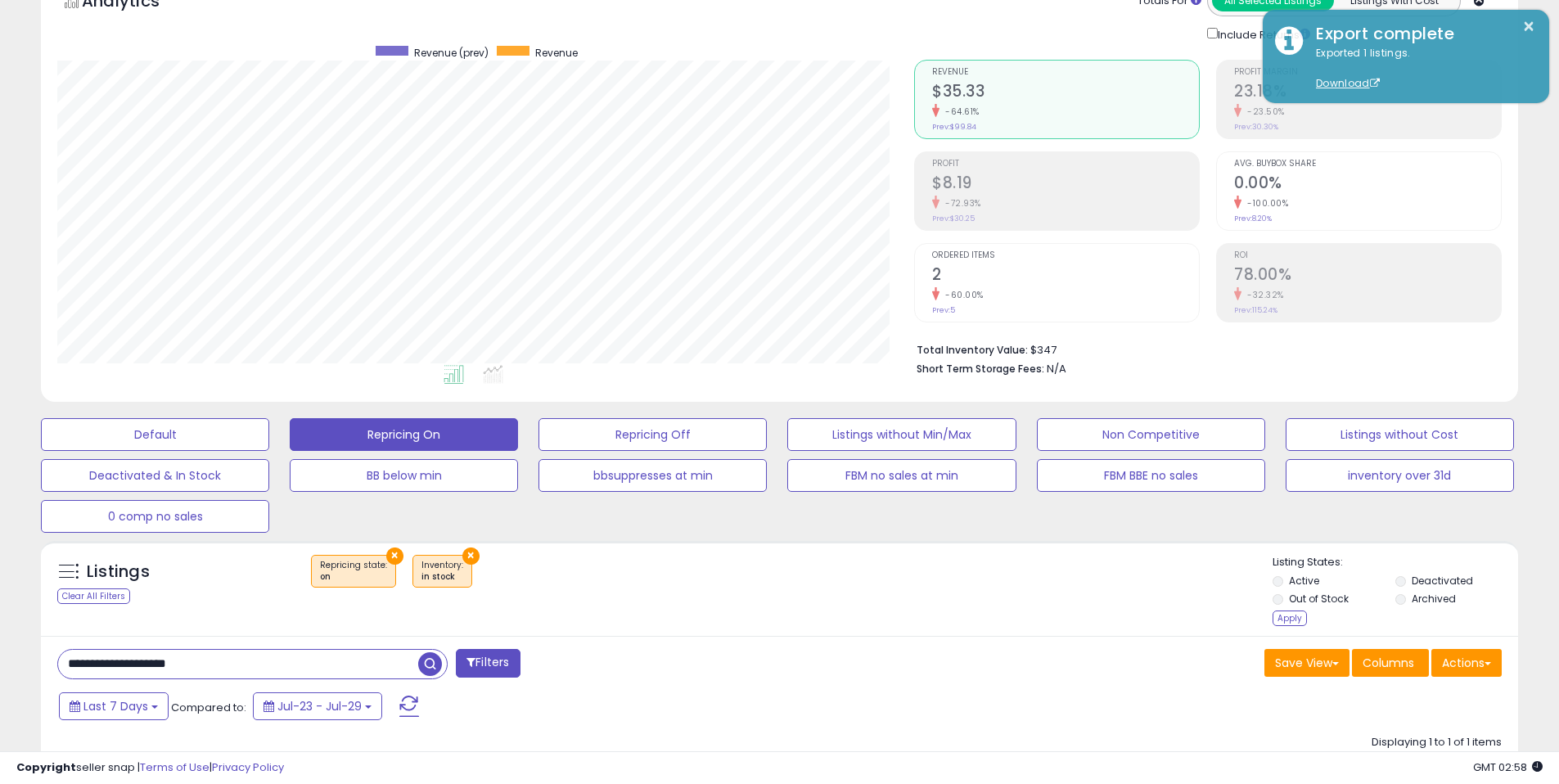 click on "**********" at bounding box center (238, 664) 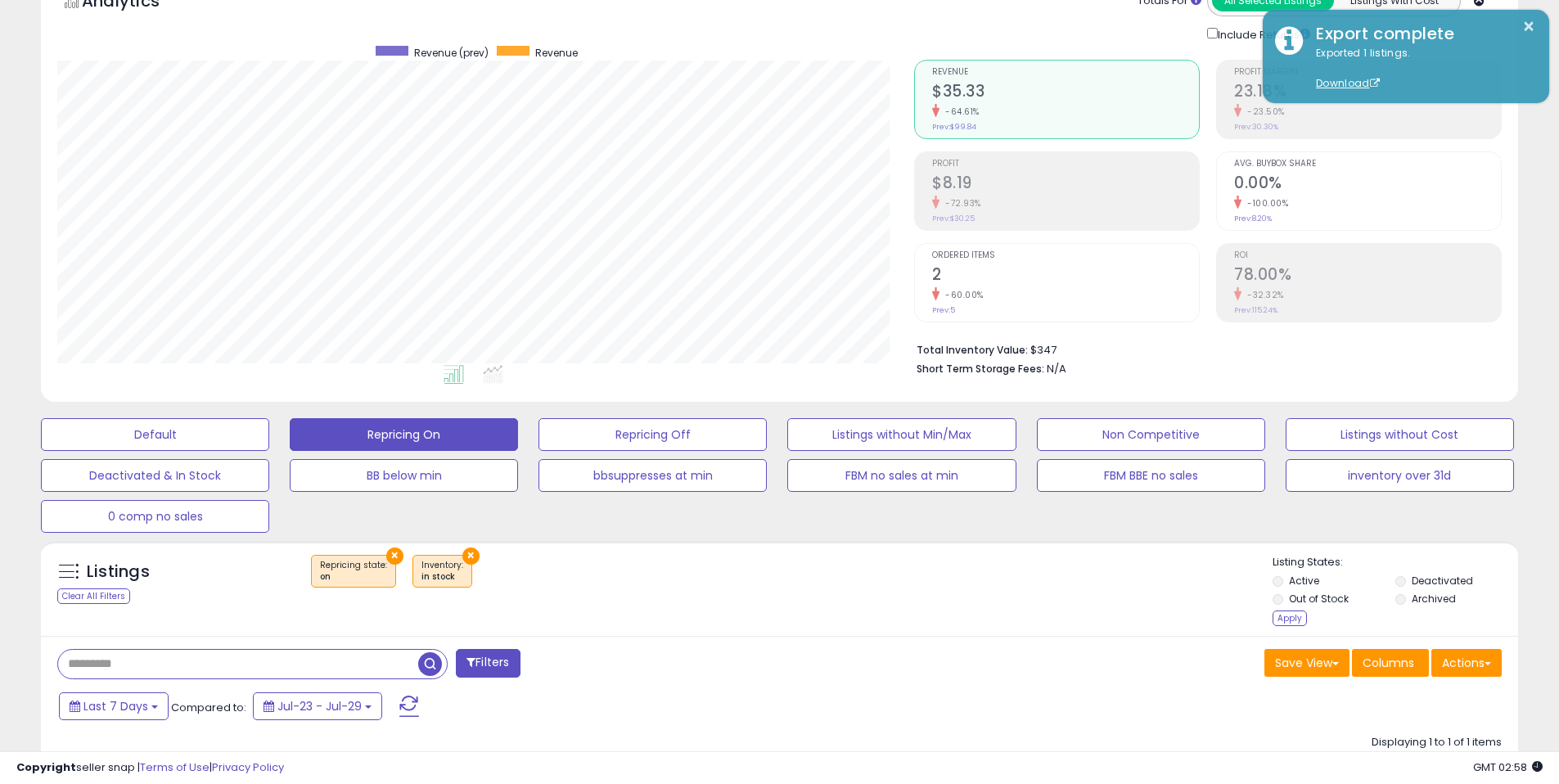 type 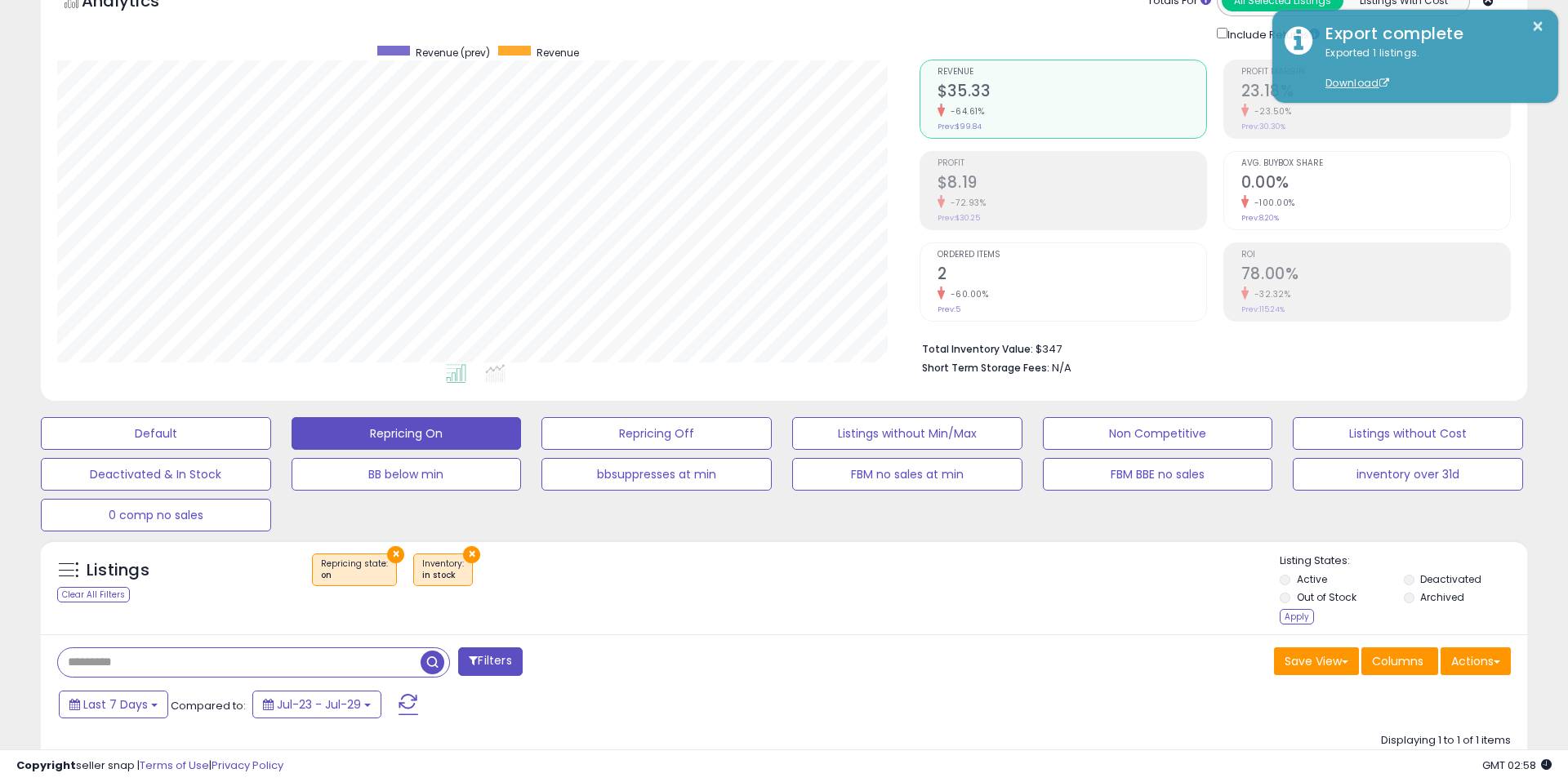 scroll, scrollTop: 815949, scrollLeft: 815804, axis: both 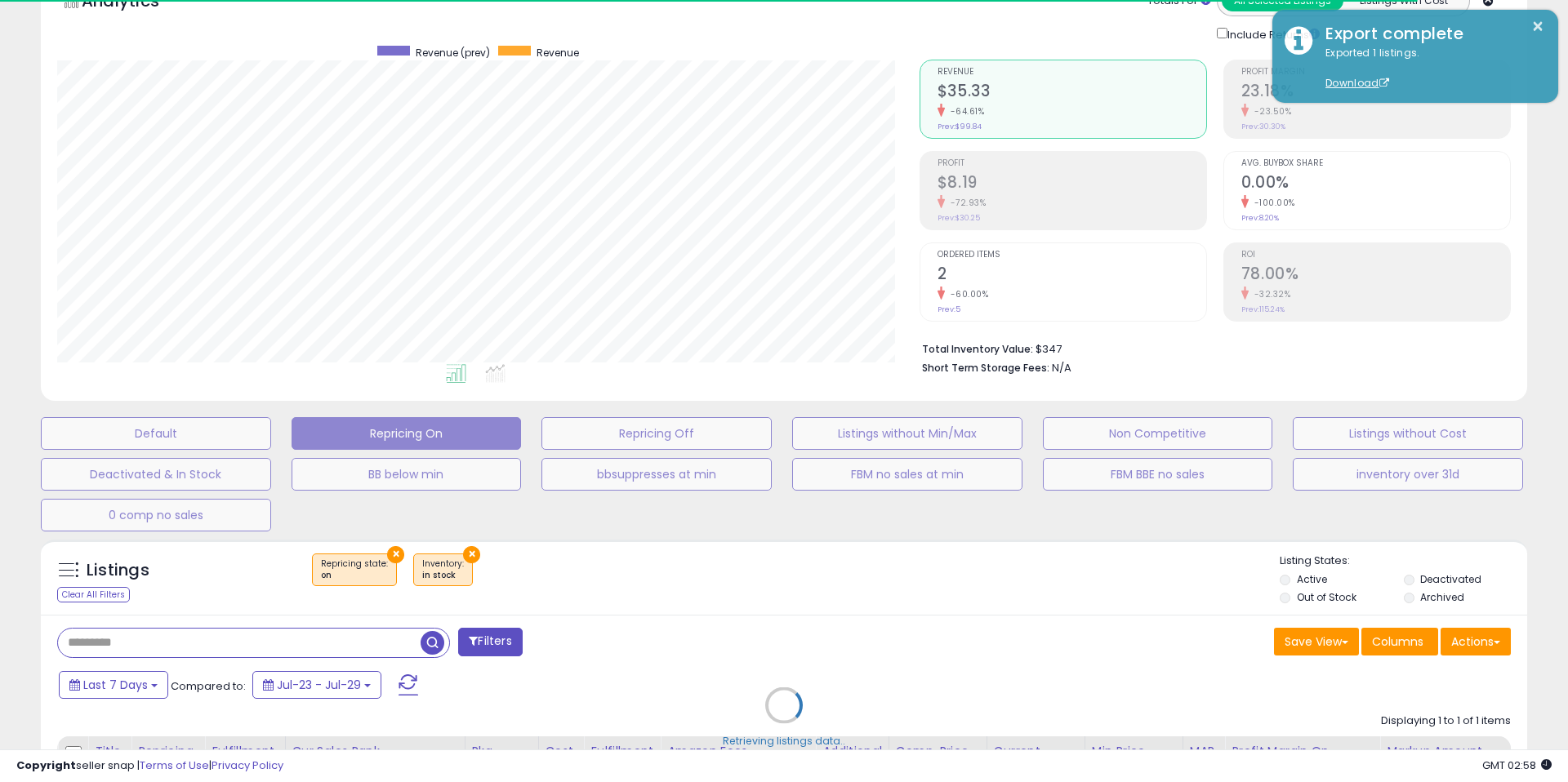 click on "Retrieving listings data.." at bounding box center [784, 718] 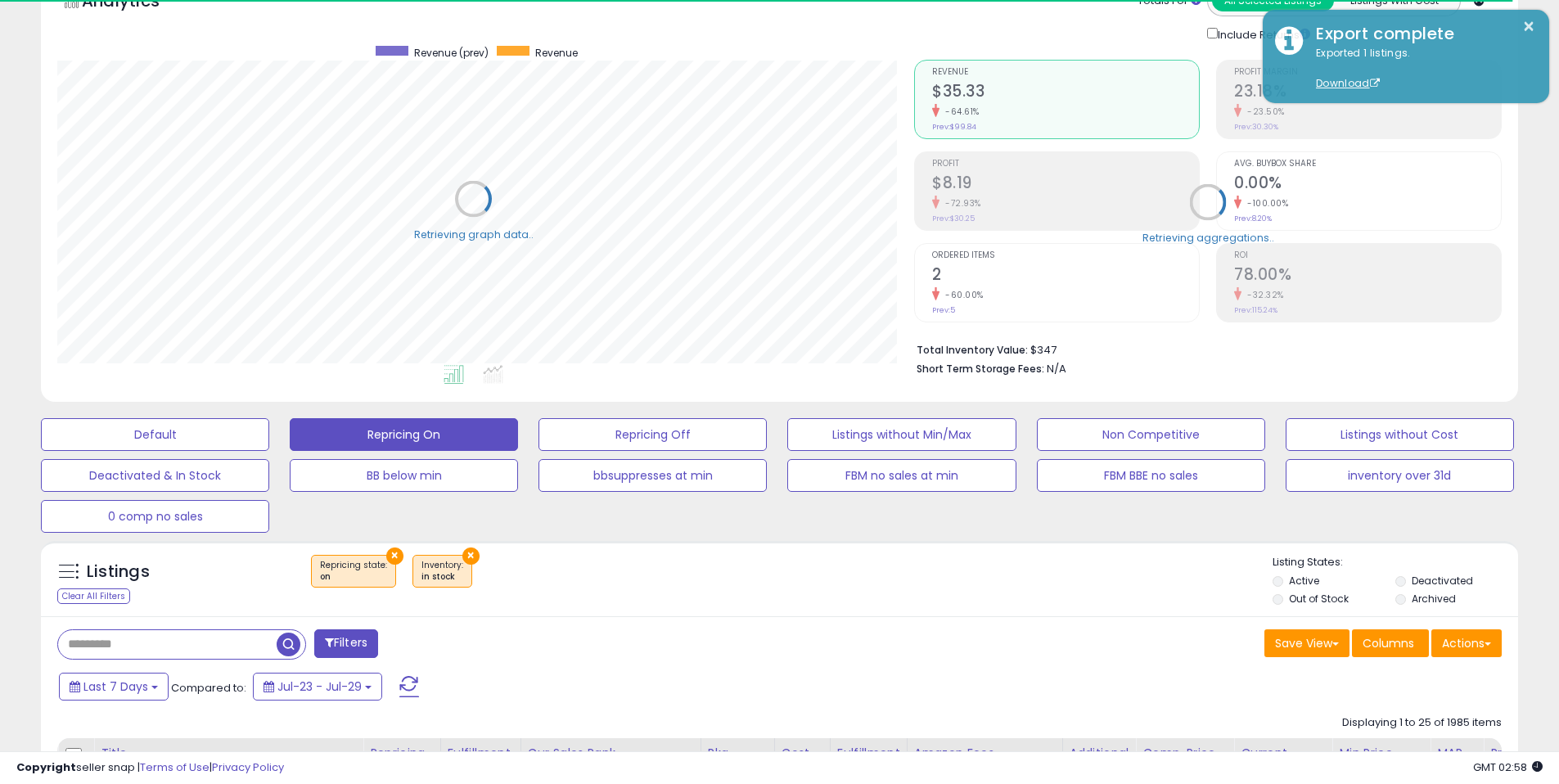scroll, scrollTop: 336, scrollLeft: 857, axis: both 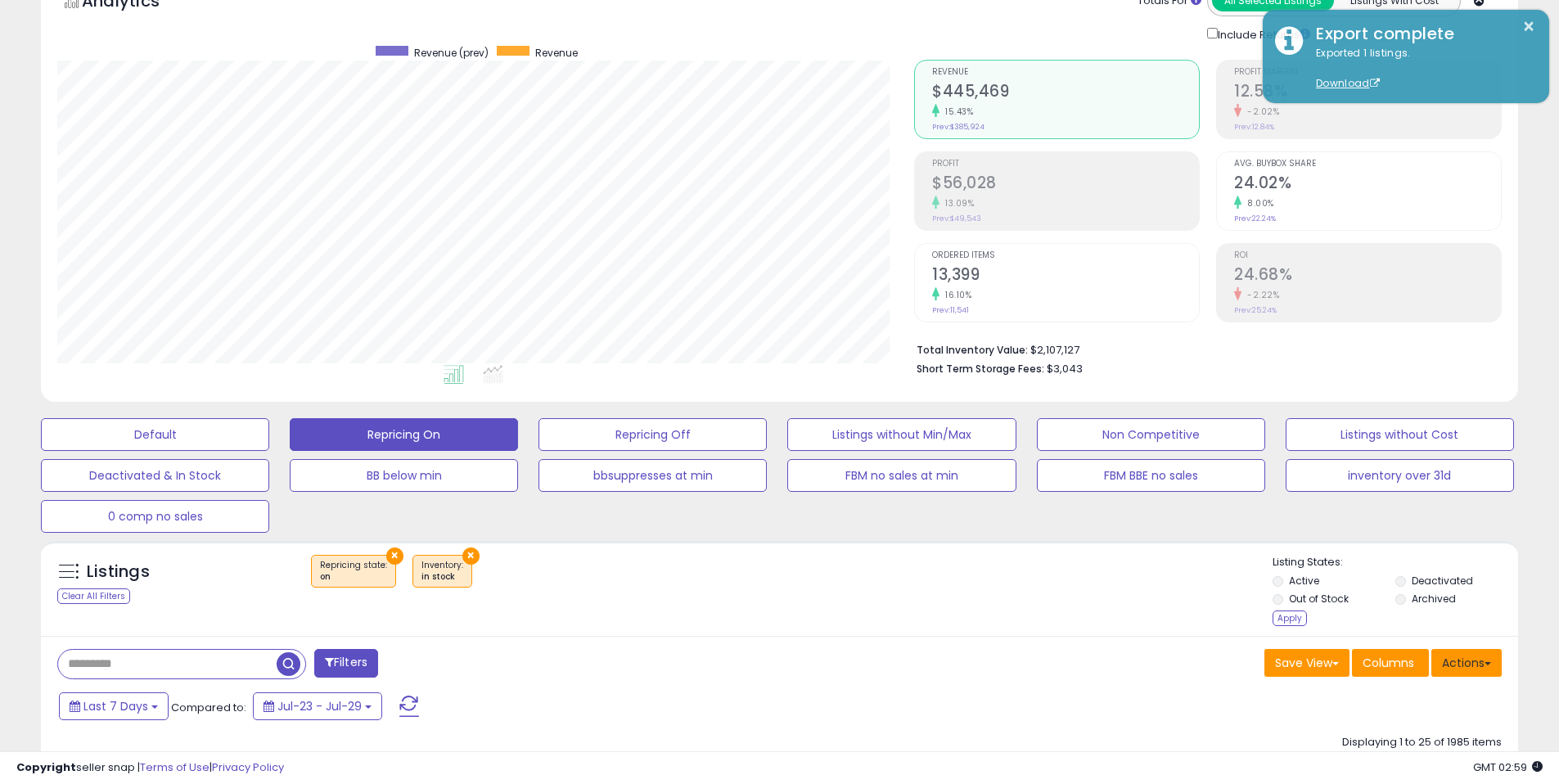 click on "Actions" at bounding box center (1467, 663) 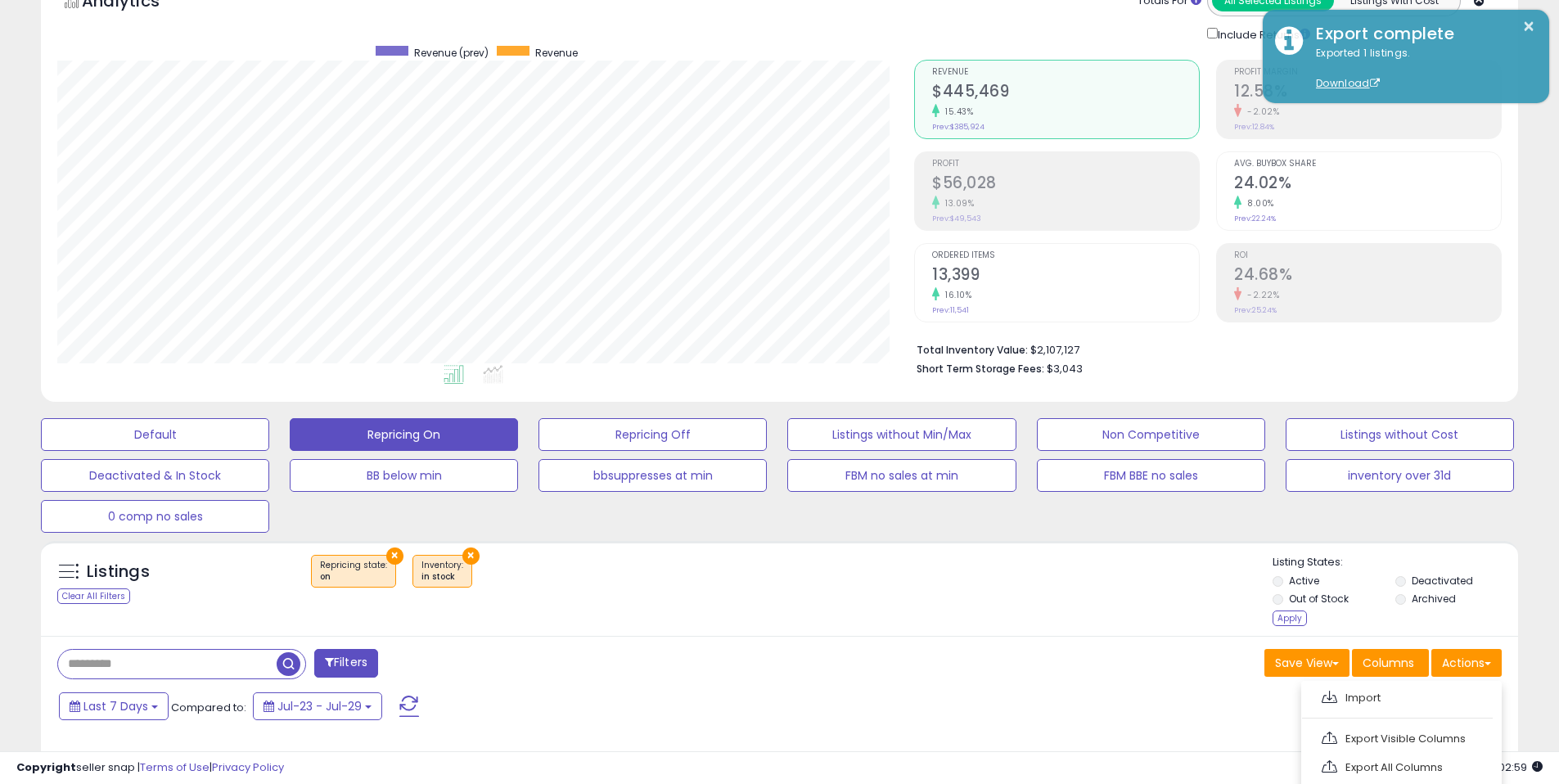 drag, startPoint x: 1399, startPoint y: 733, endPoint x: 1388, endPoint y: 725, distance: 13.60147 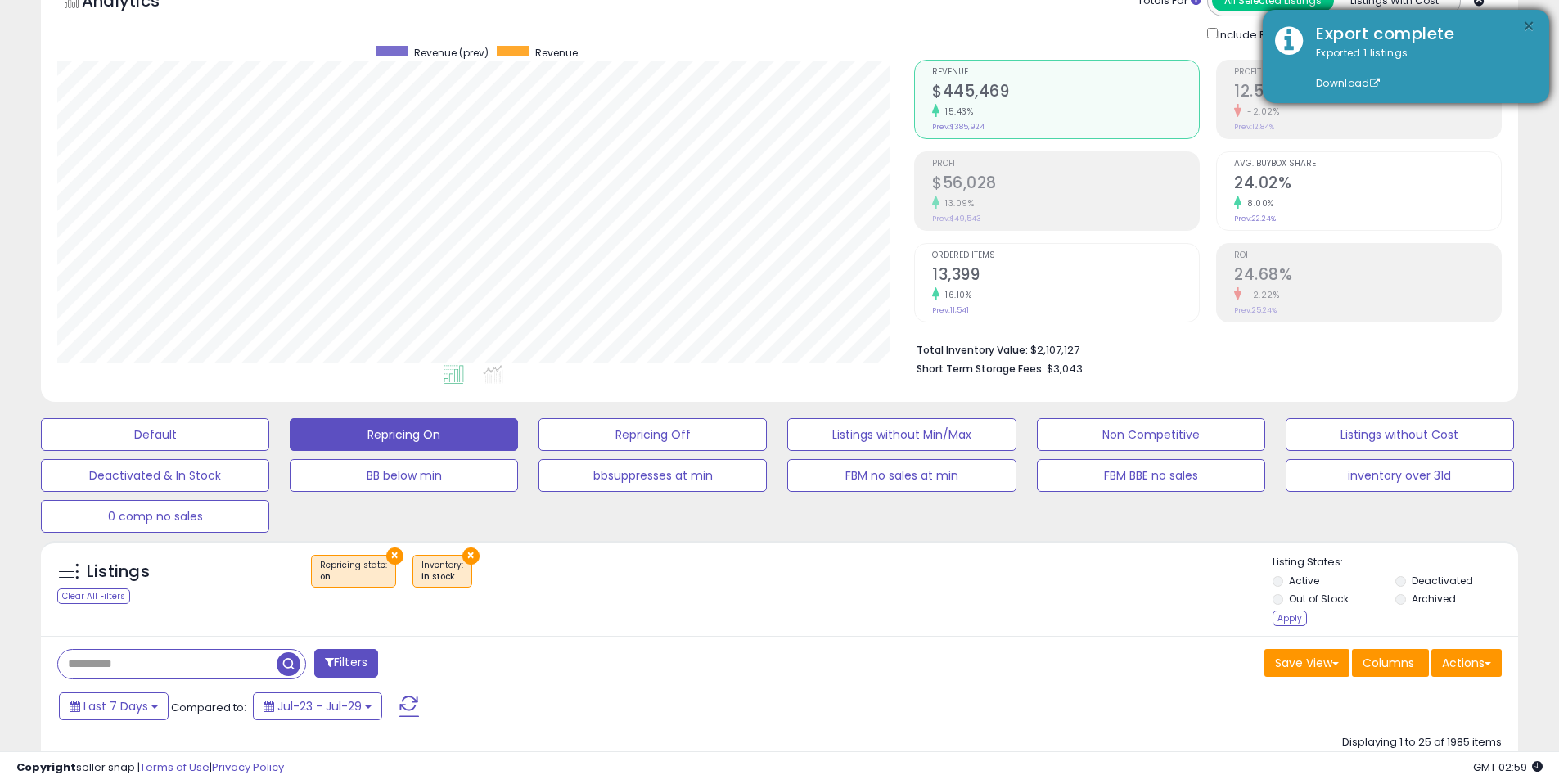 click on "×" at bounding box center [1529, 26] 